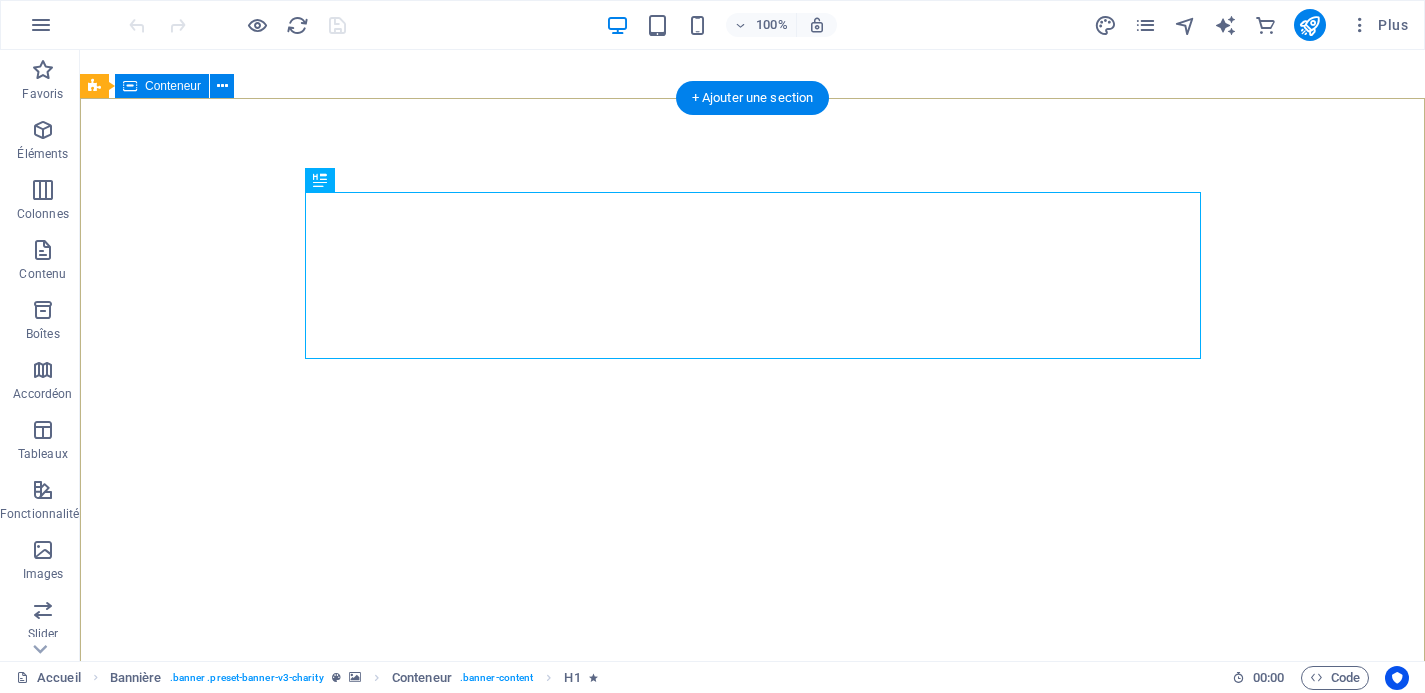 scroll, scrollTop: 0, scrollLeft: 0, axis: both 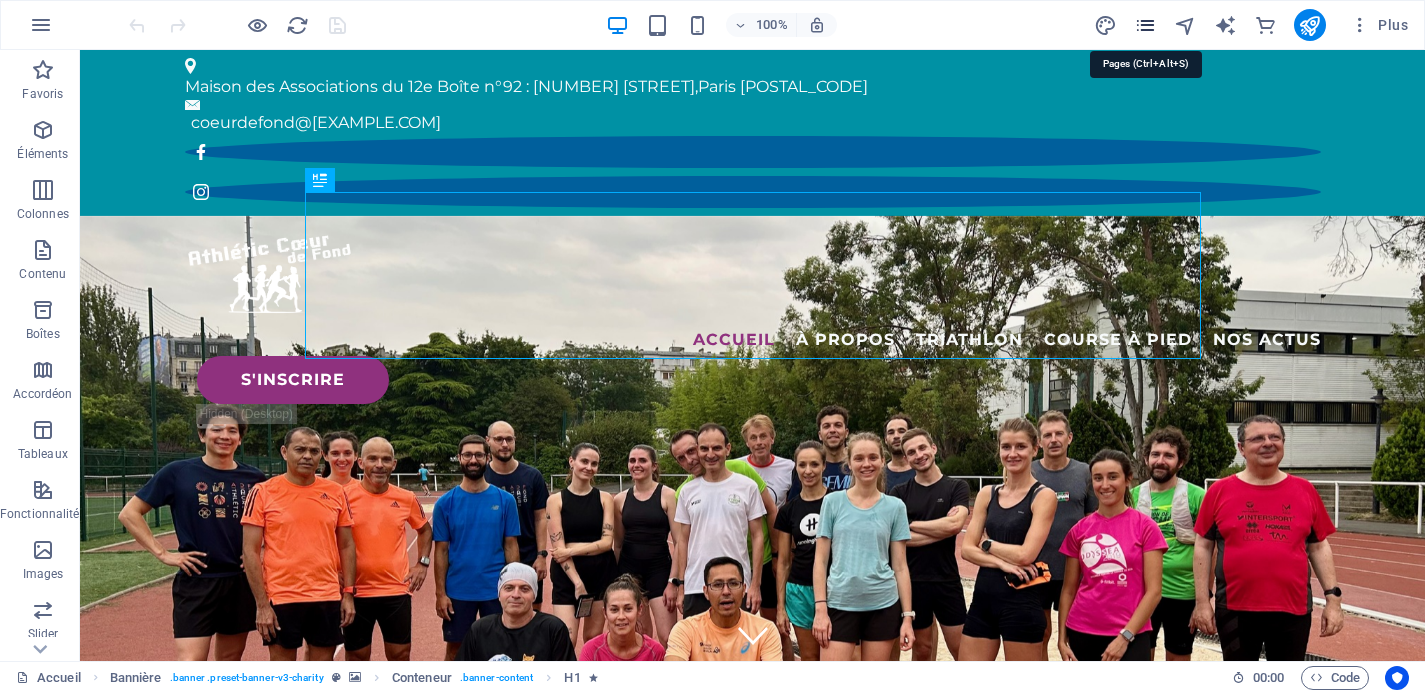 click at bounding box center [1145, 25] 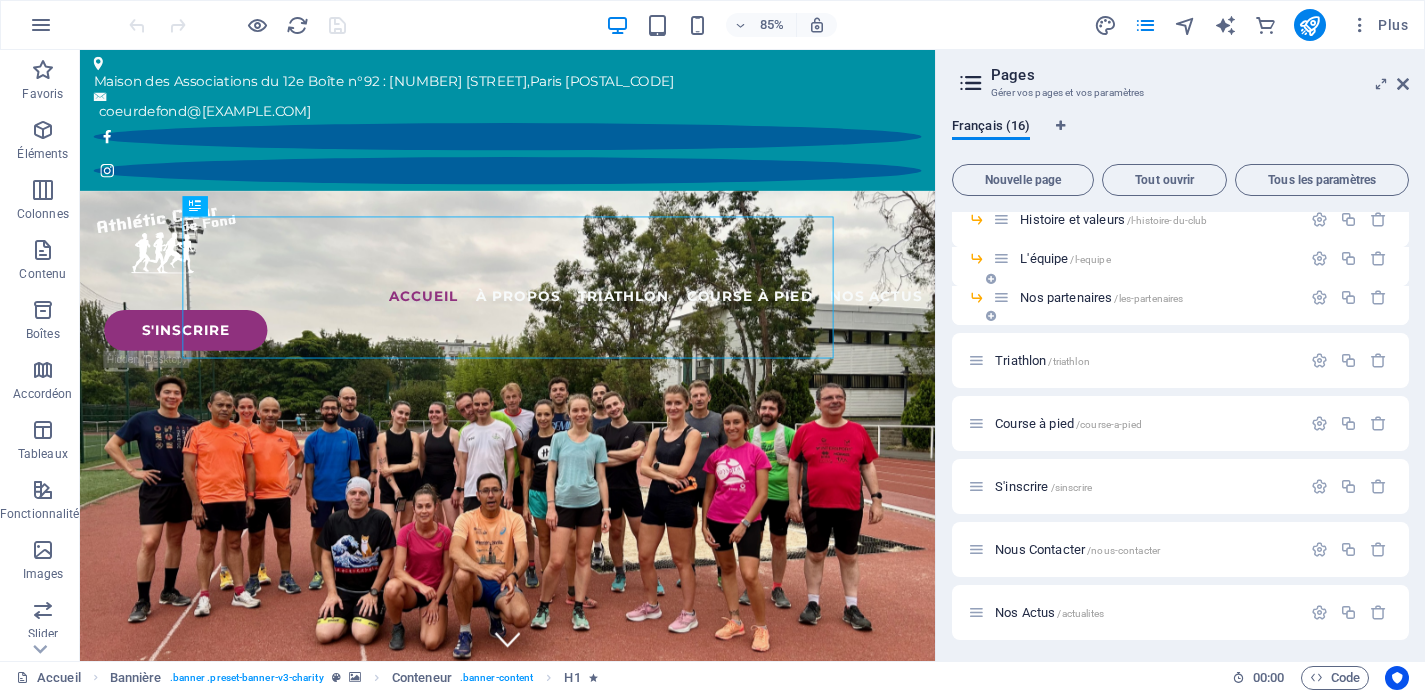 scroll, scrollTop: 124, scrollLeft: 0, axis: vertical 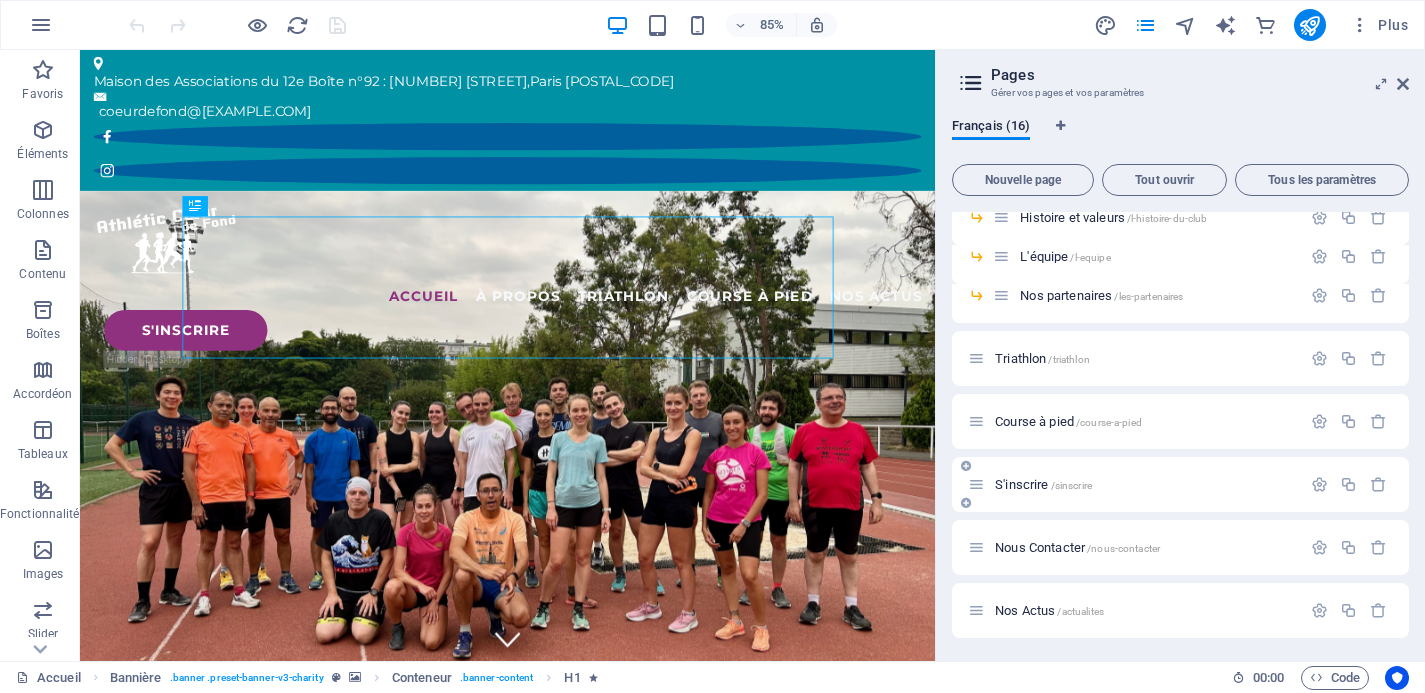 click on "S'inscrire /sinscrire" at bounding box center (1043, 484) 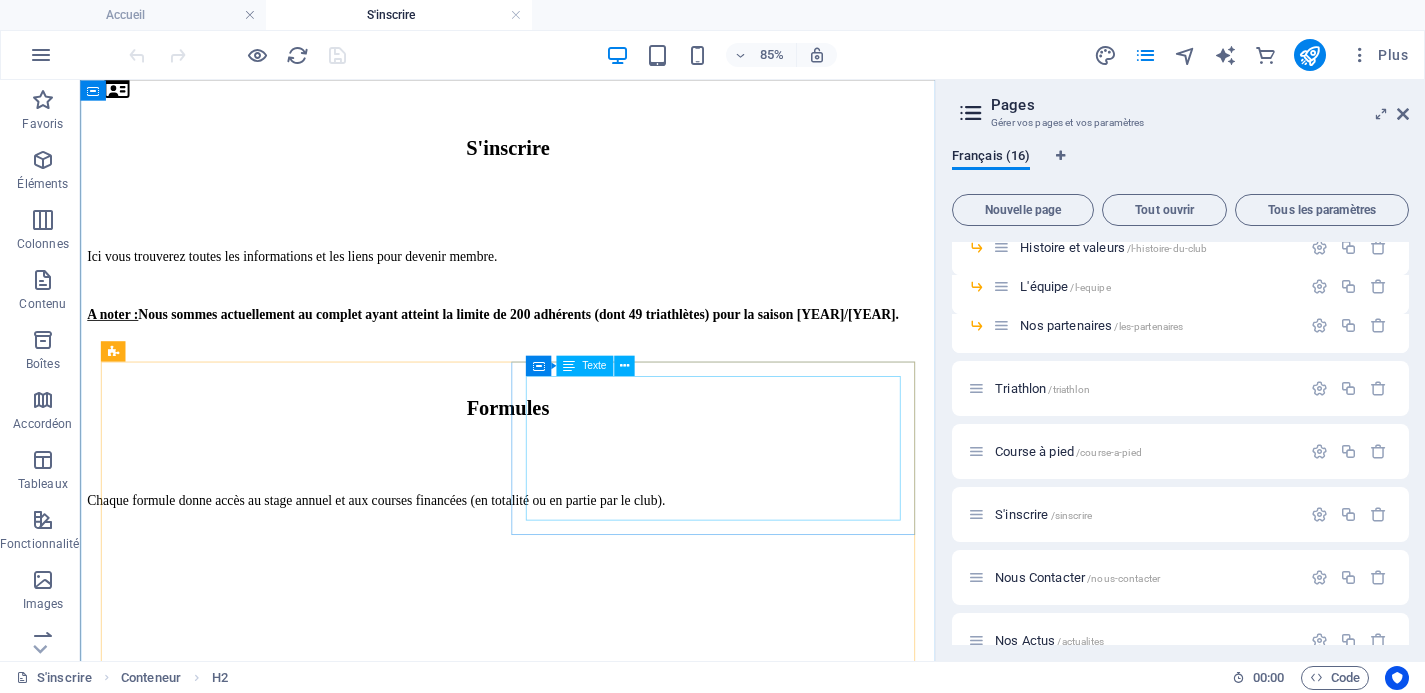 scroll, scrollTop: 418, scrollLeft: 0, axis: vertical 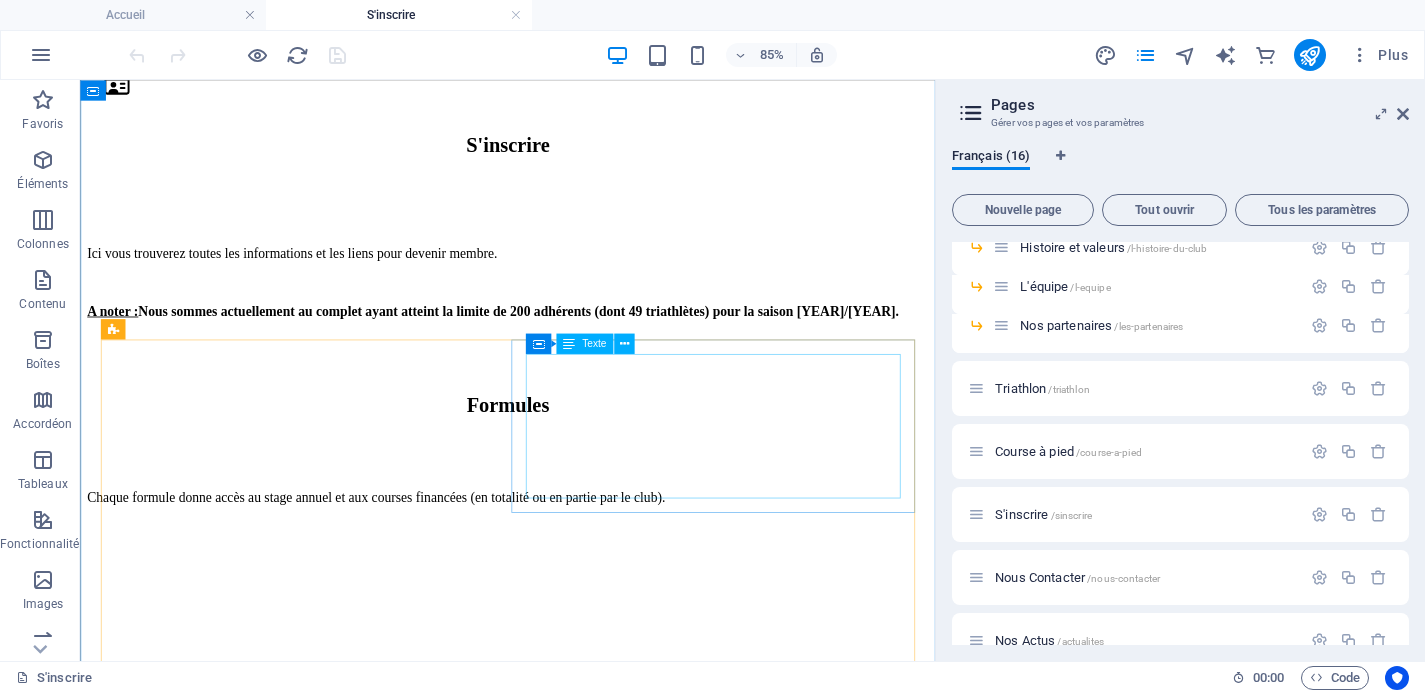 click on "FFA Loisir  134,50€ FFA Compétition 139,50€ Sans licence FFA 70€ Handisport FF Loisir / Compétition 82€ / 122€" at bounding box center (583, 972) 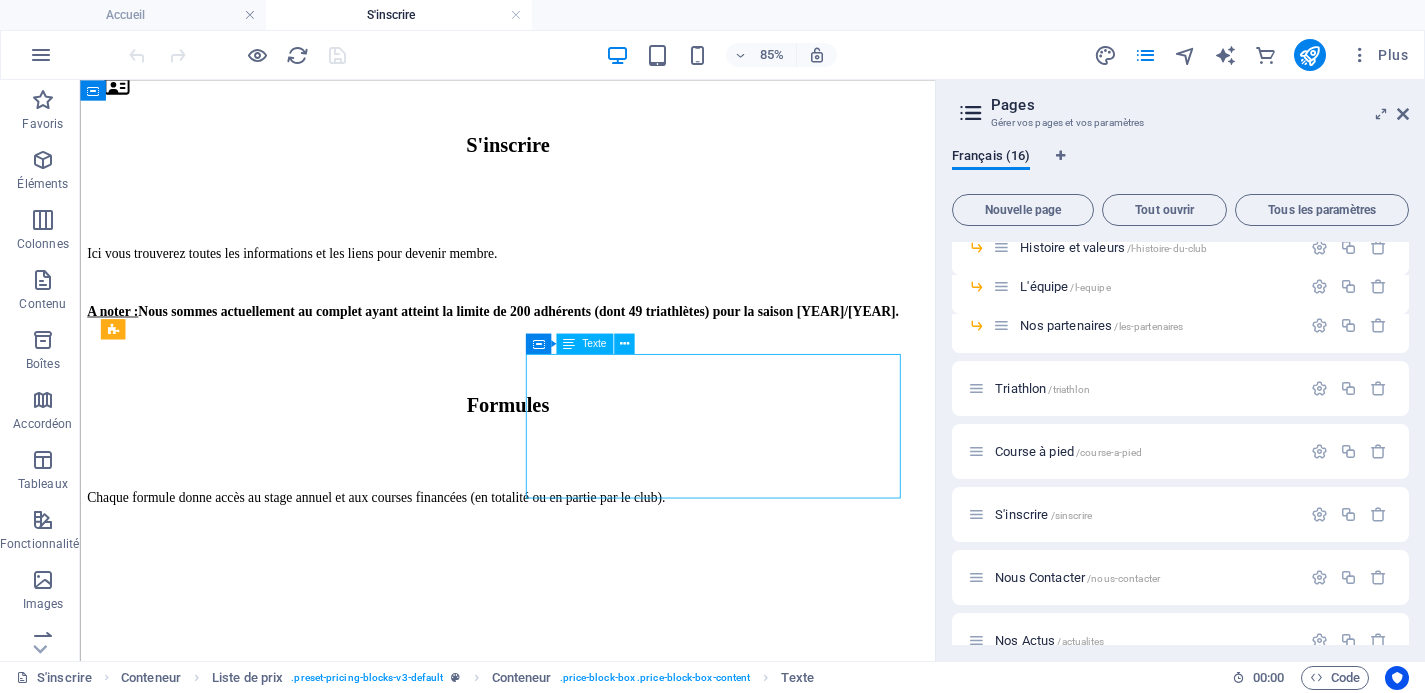 click on "FFA Loisir  134,50€ FFA Compétition 139,50€ Sans licence FFA 70€ Handisport FF Loisir / Compétition 82€ / 122€" at bounding box center [583, 972] 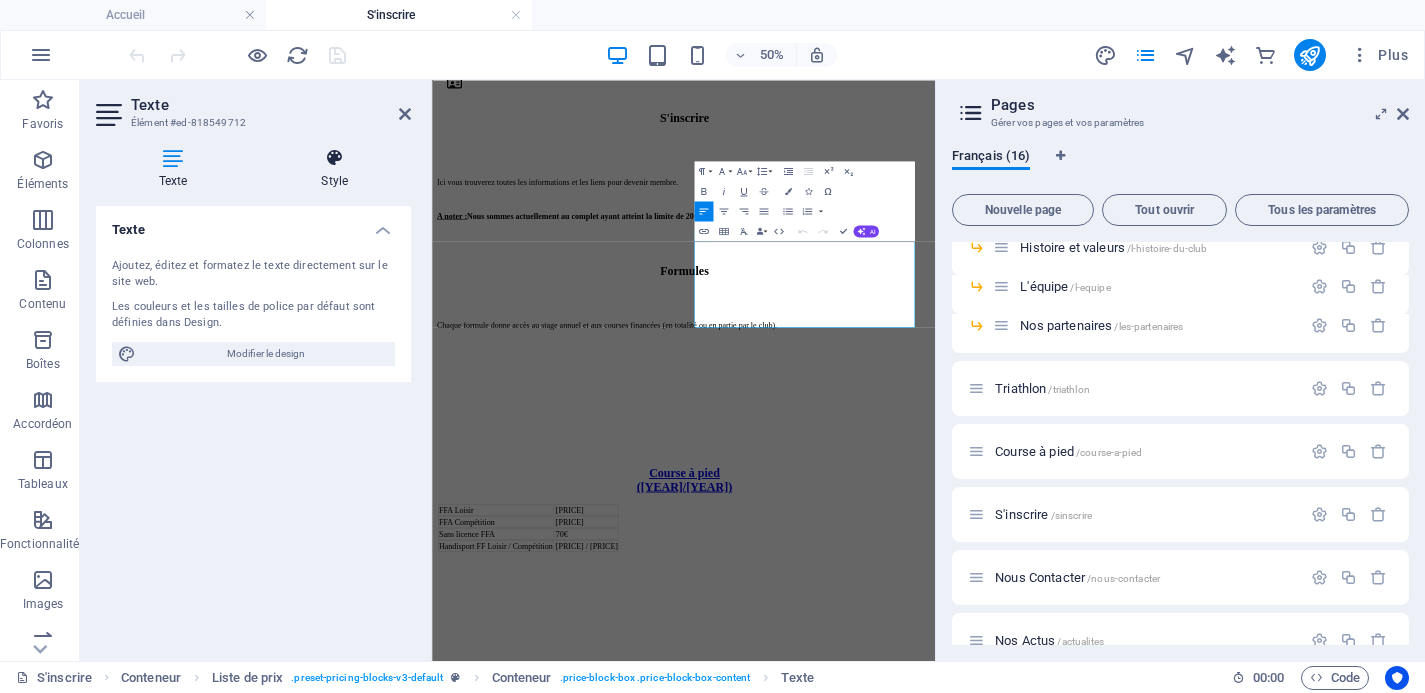 click at bounding box center [335, 158] 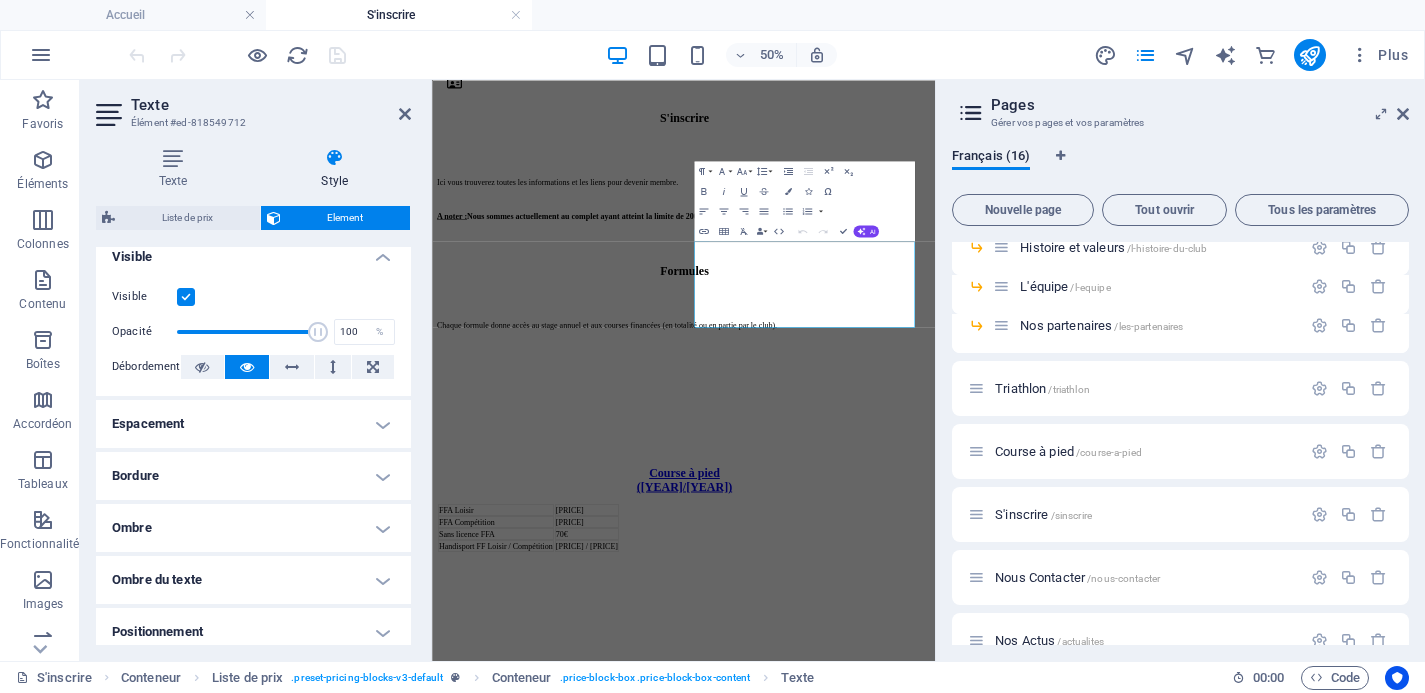 scroll, scrollTop: 248, scrollLeft: 0, axis: vertical 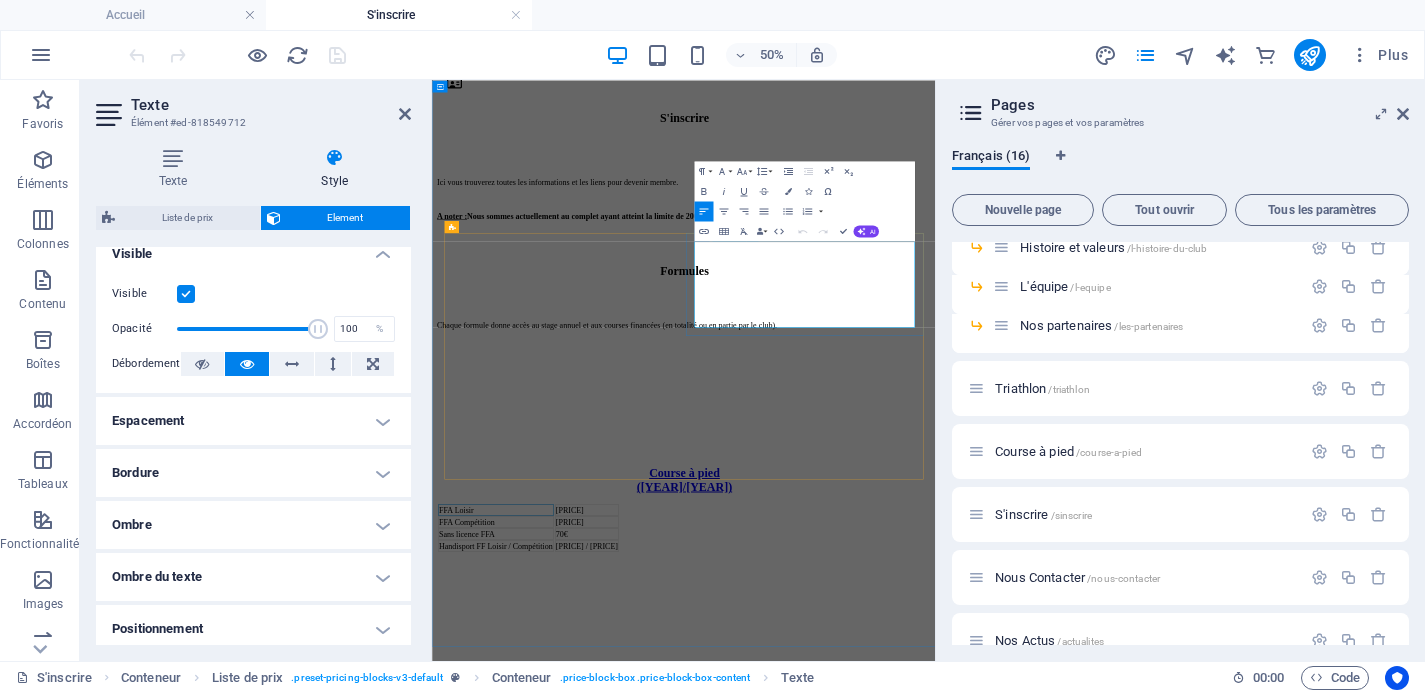 click on "FFA Loisir" at bounding box center [558, 940] 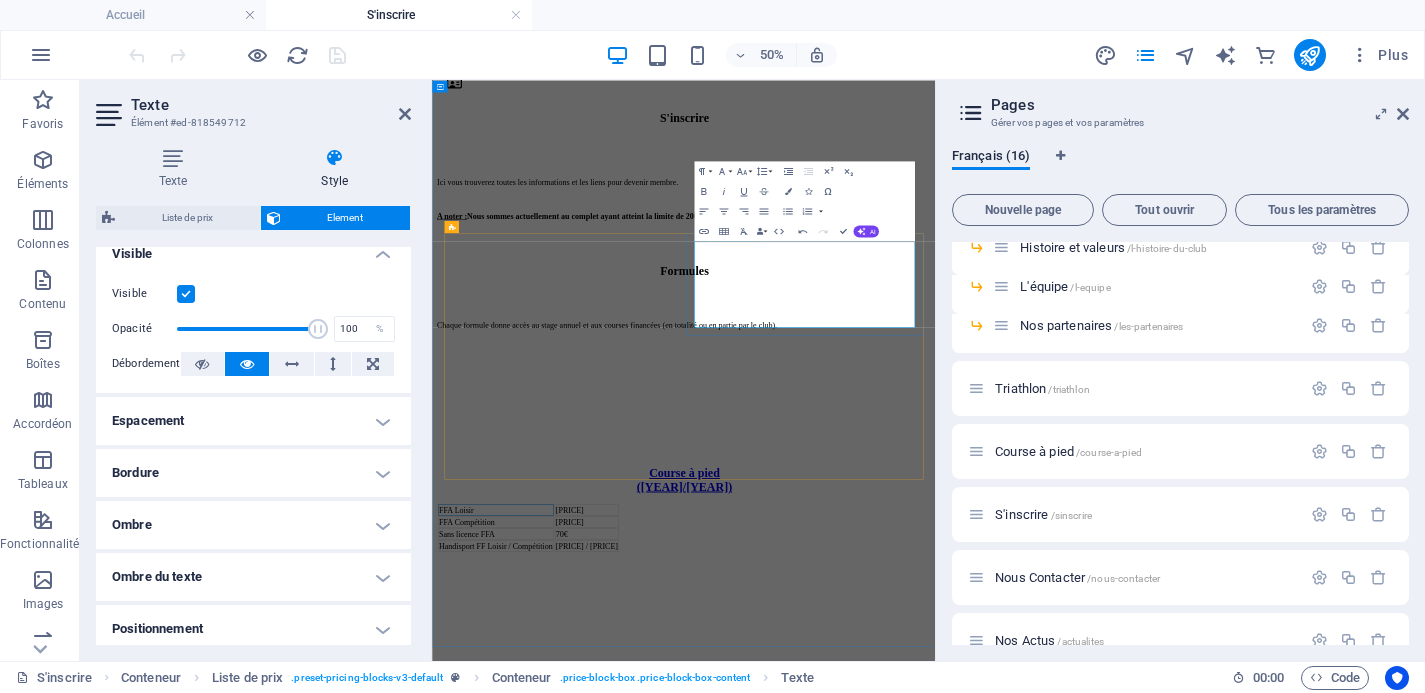 click on "FFA Loisir" at bounding box center (558, 940) 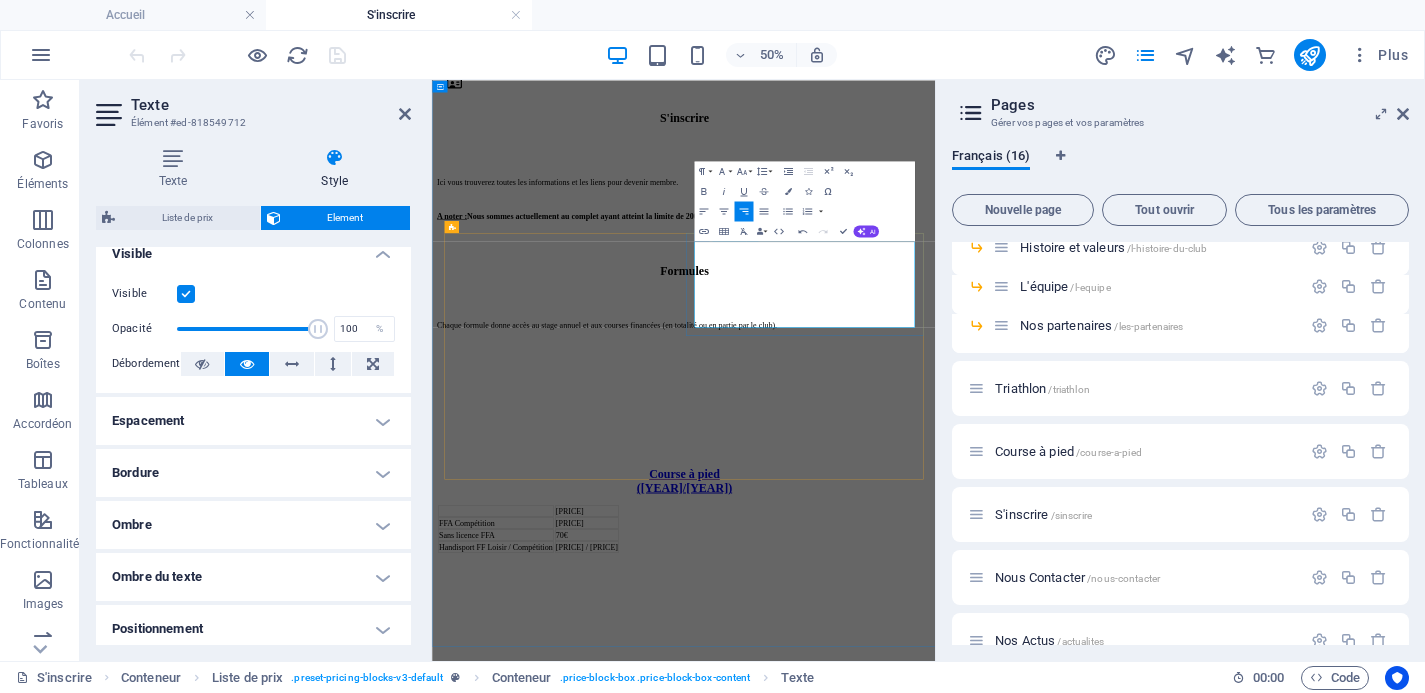 click on "134,50€" at bounding box center (740, 942) 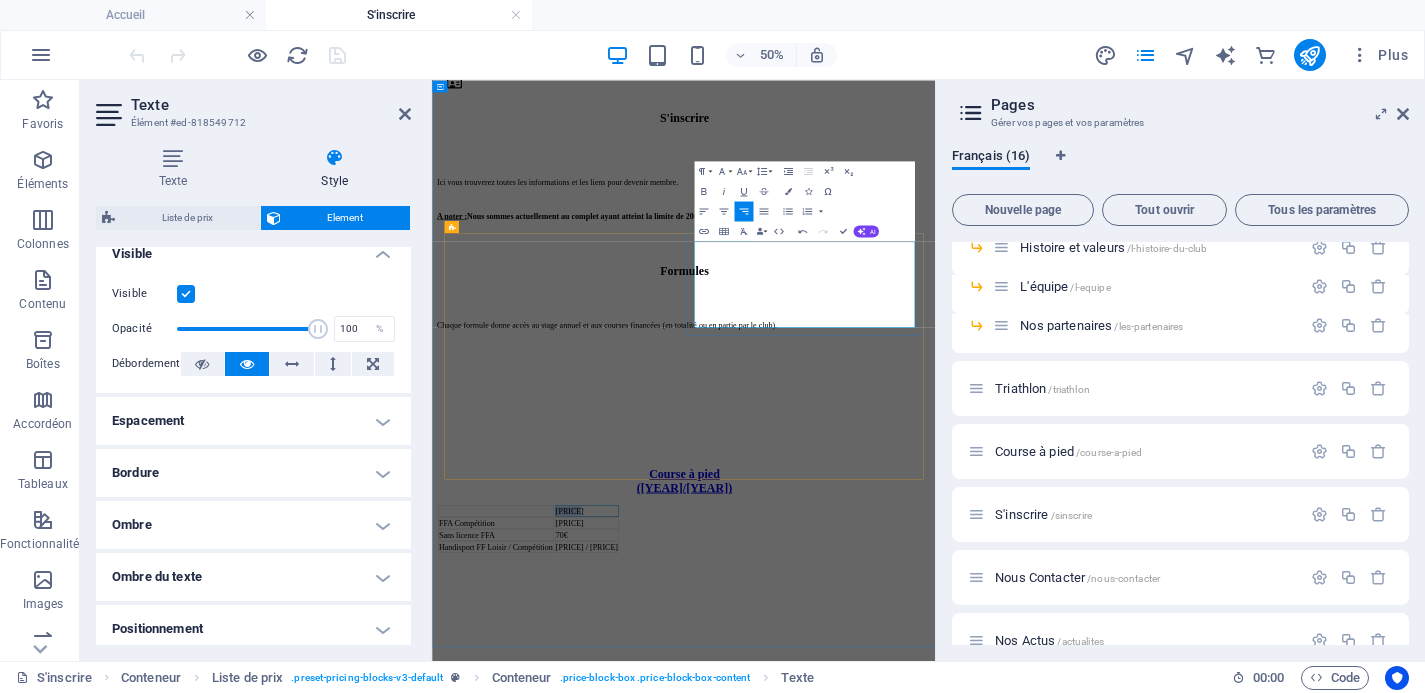 drag, startPoint x: 1337, startPoint y: 422, endPoint x: 1389, endPoint y: 423, distance: 52.009613 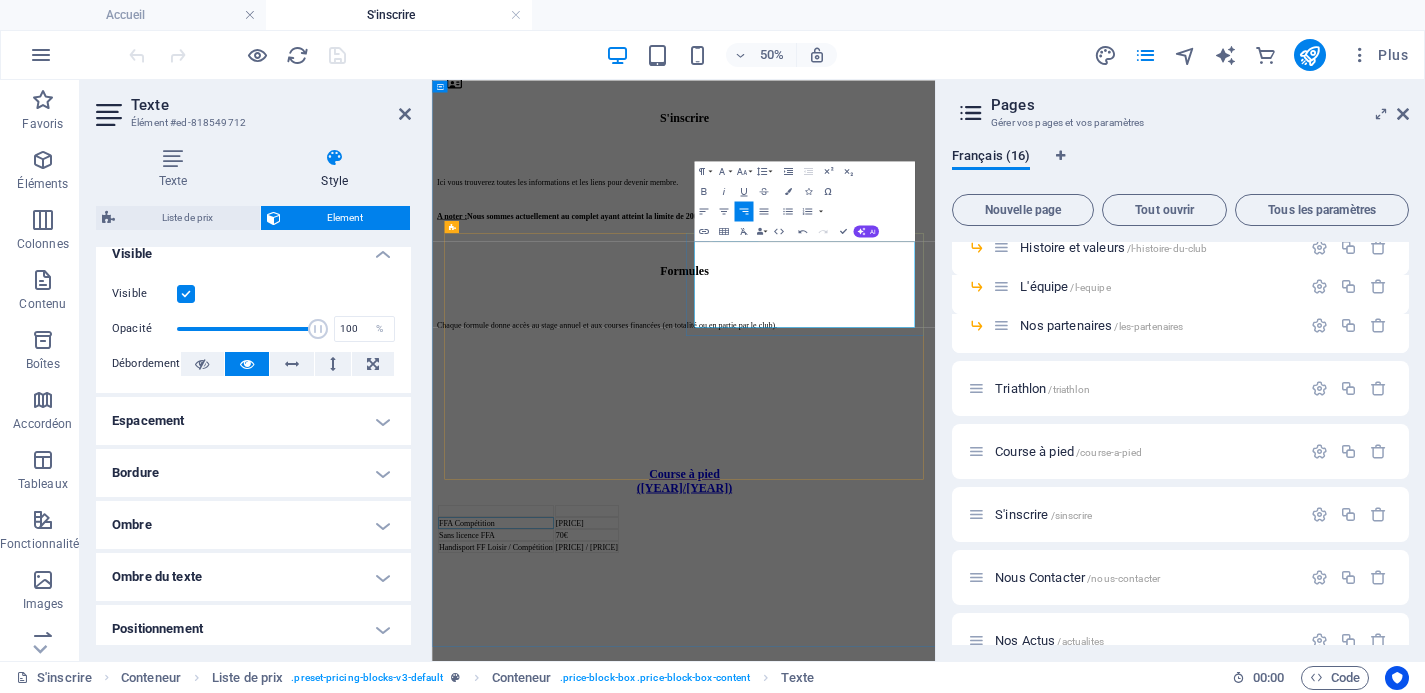 click on "FFA Compétition" at bounding box center [558, 966] 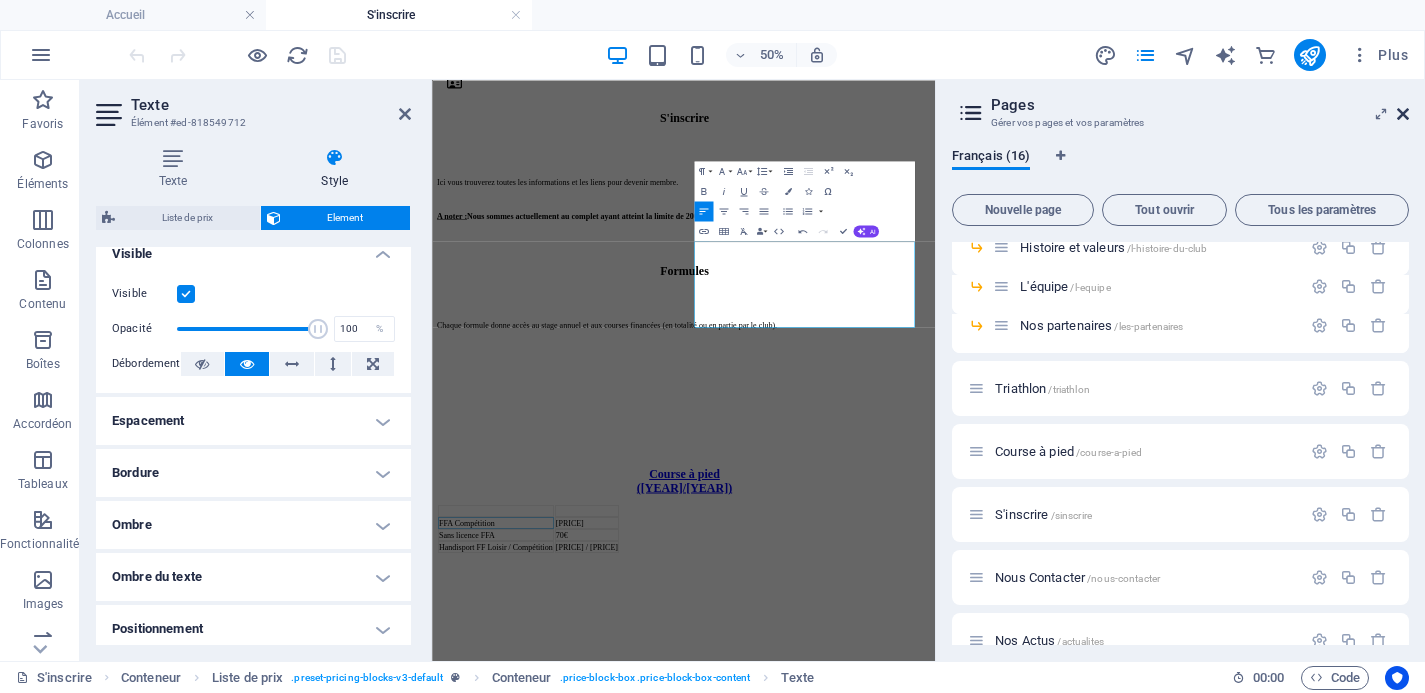 click at bounding box center [1403, 114] 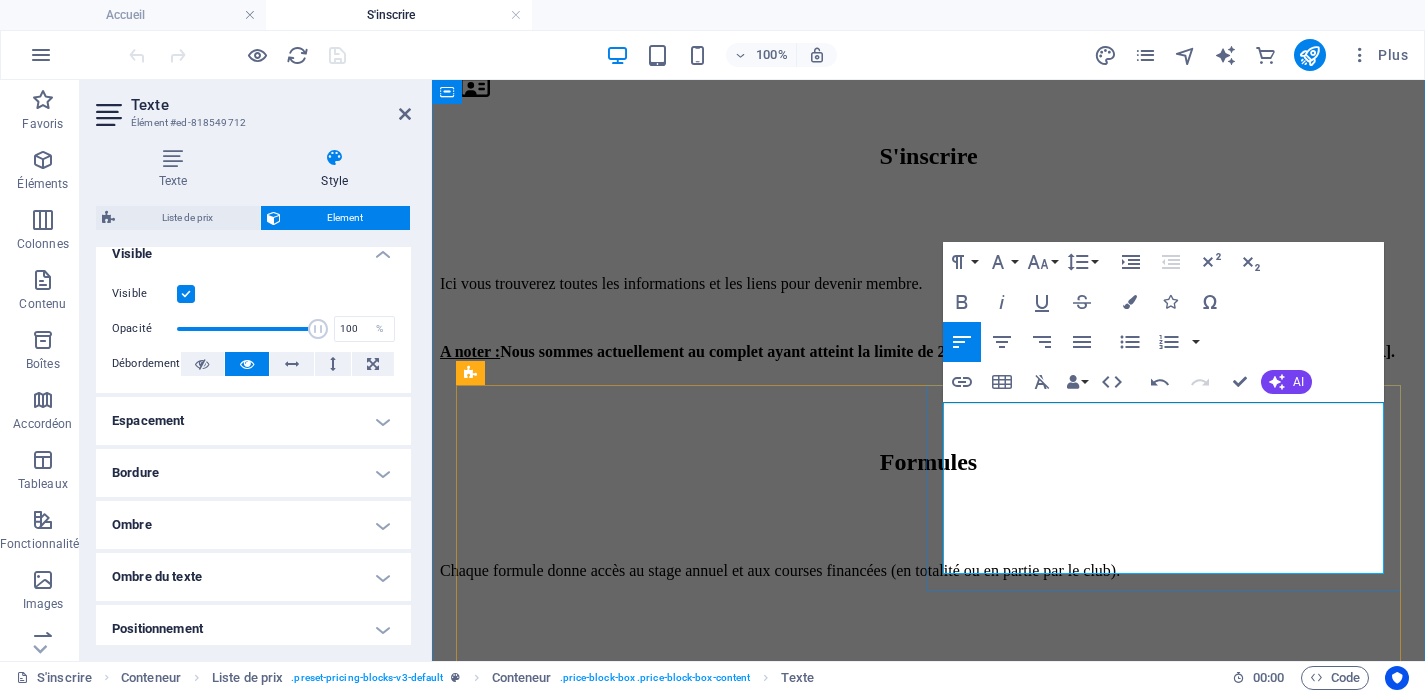 click at bounding box center [558, 942] 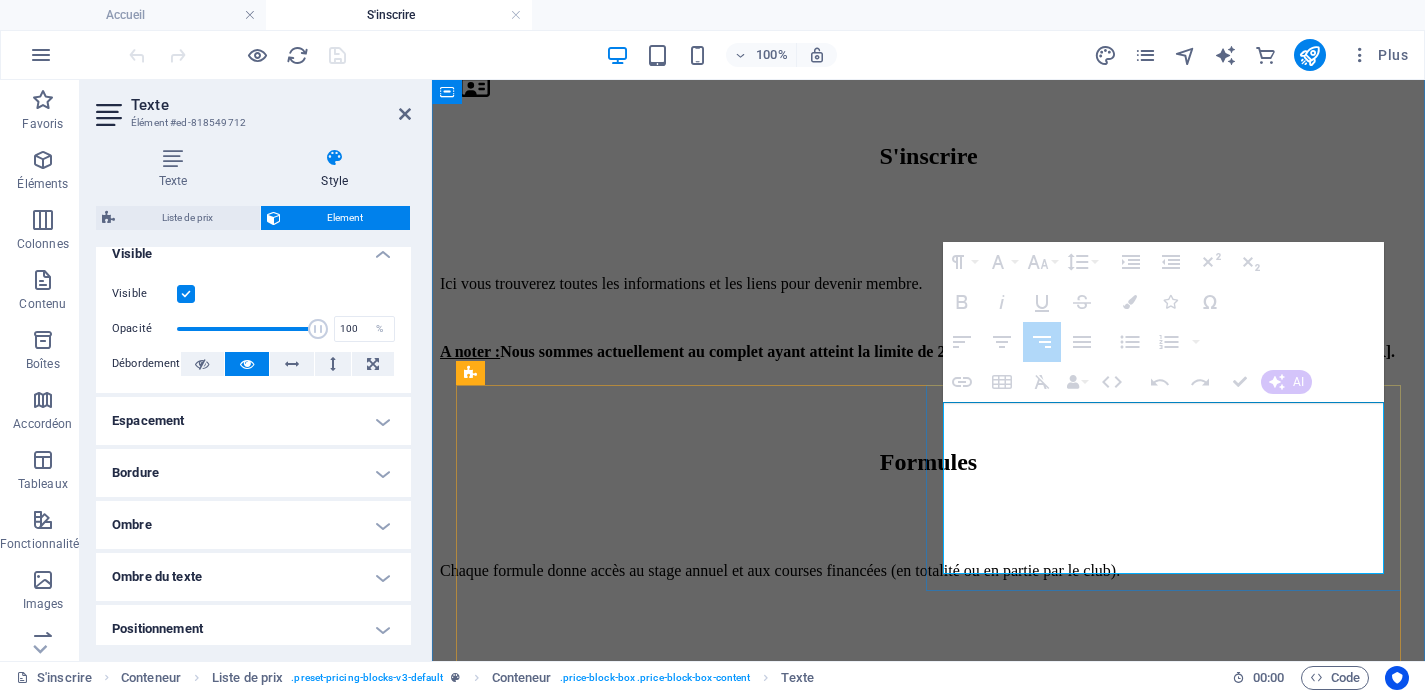 drag, startPoint x: 1313, startPoint y: 415, endPoint x: 1023, endPoint y: 412, distance: 290.0155 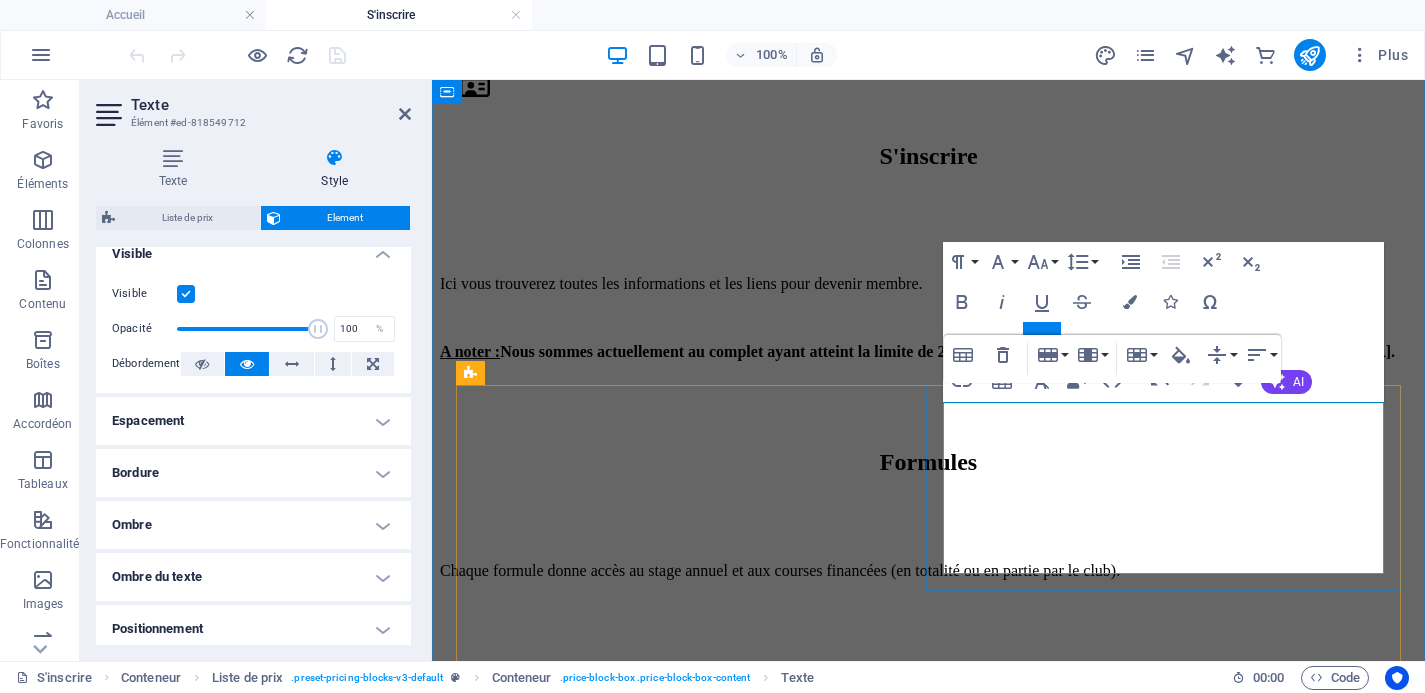 click at bounding box center (558, 942) 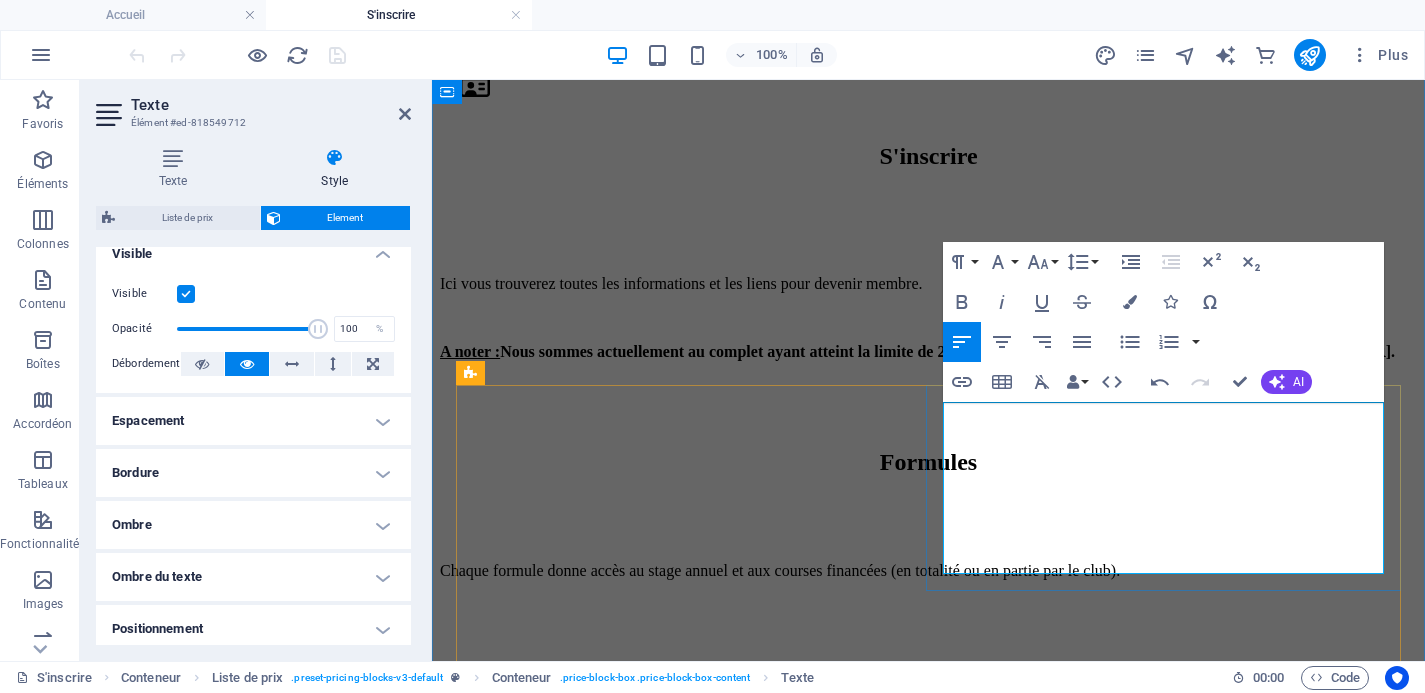 click at bounding box center [558, 942] 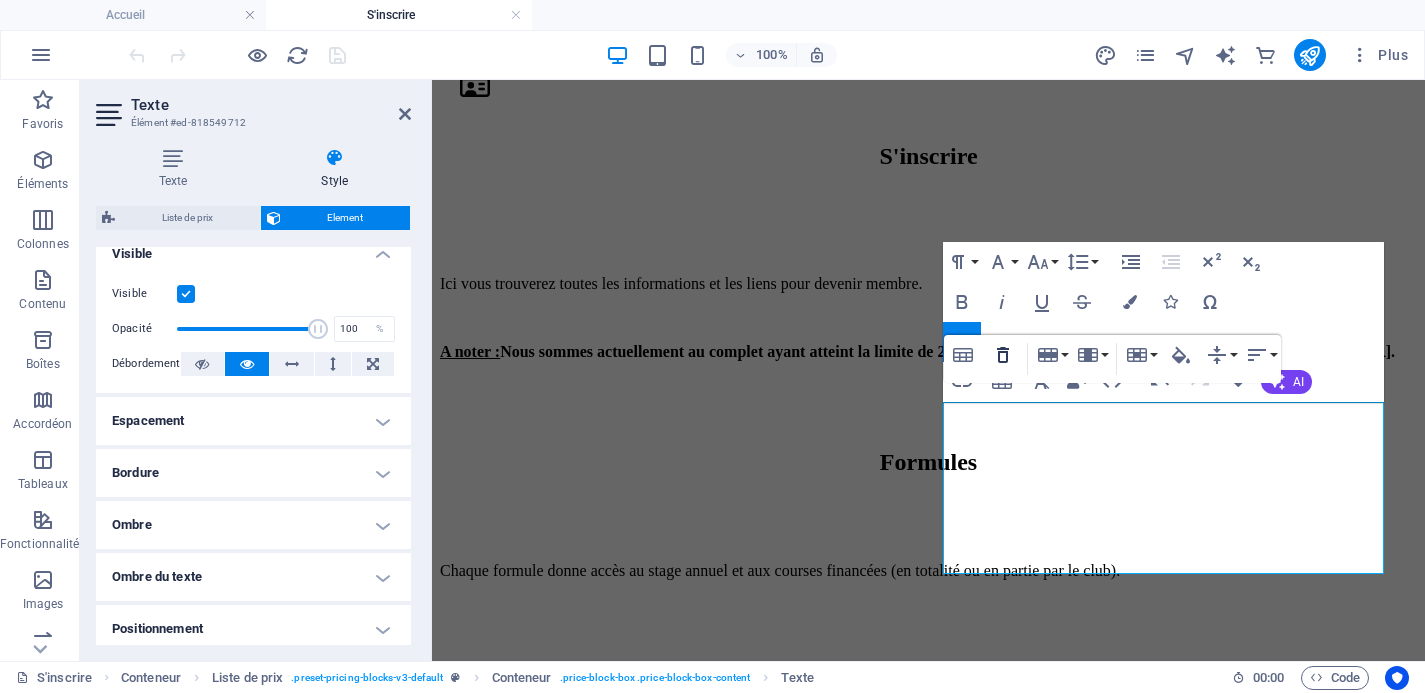 click 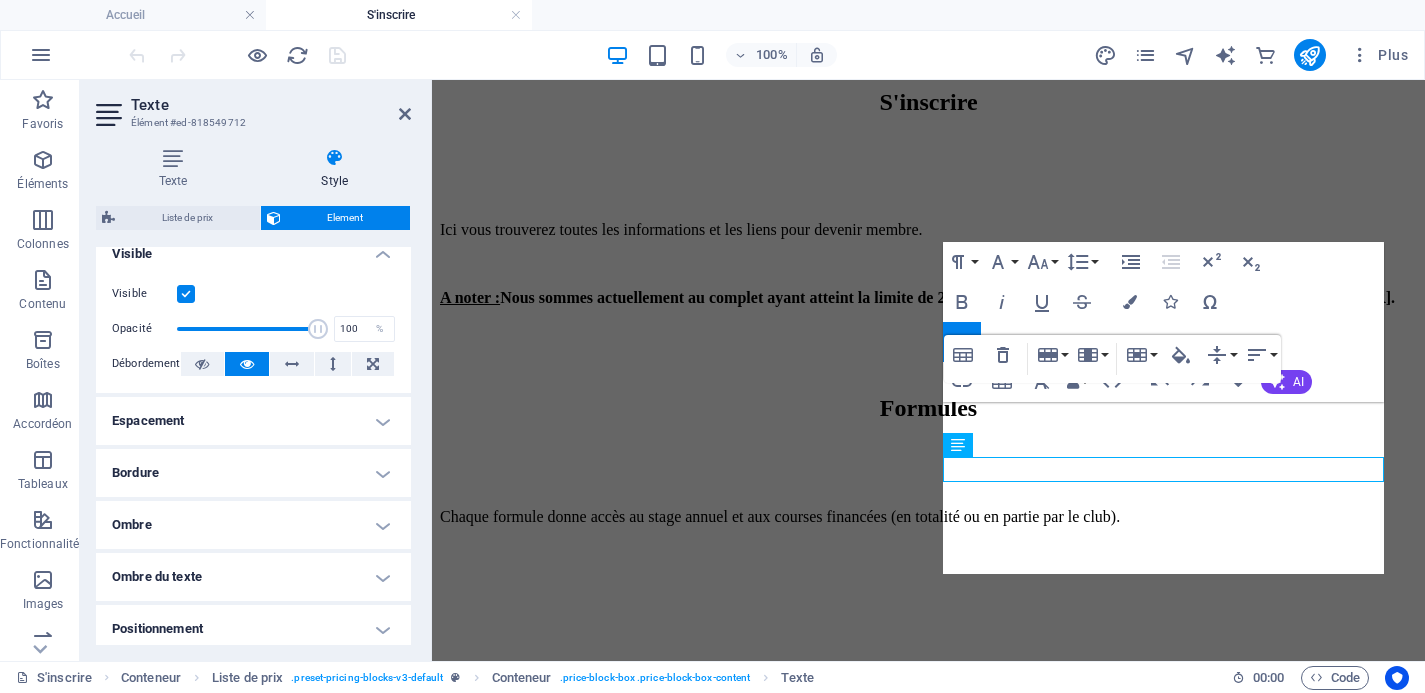 scroll, scrollTop: 418, scrollLeft: 0, axis: vertical 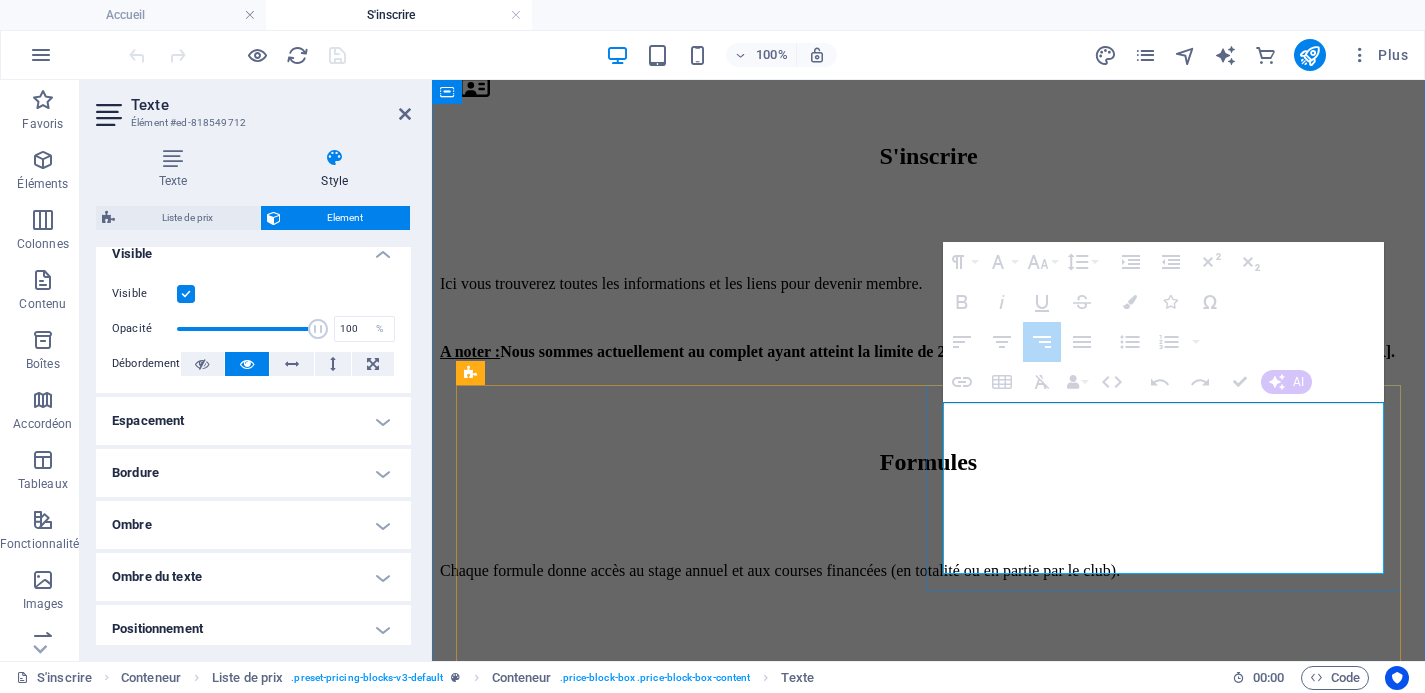 drag, startPoint x: 1346, startPoint y: 434, endPoint x: 997, endPoint y: 435, distance: 349.00143 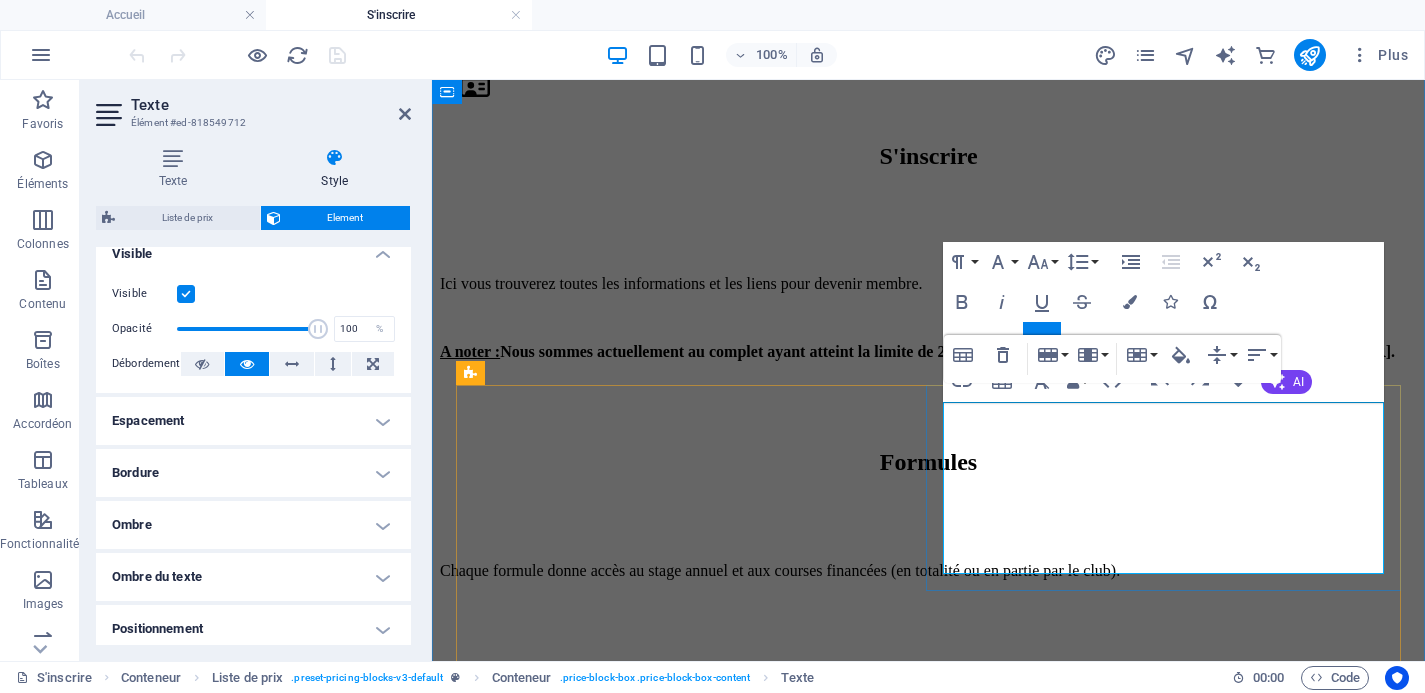click at bounding box center (558, 942) 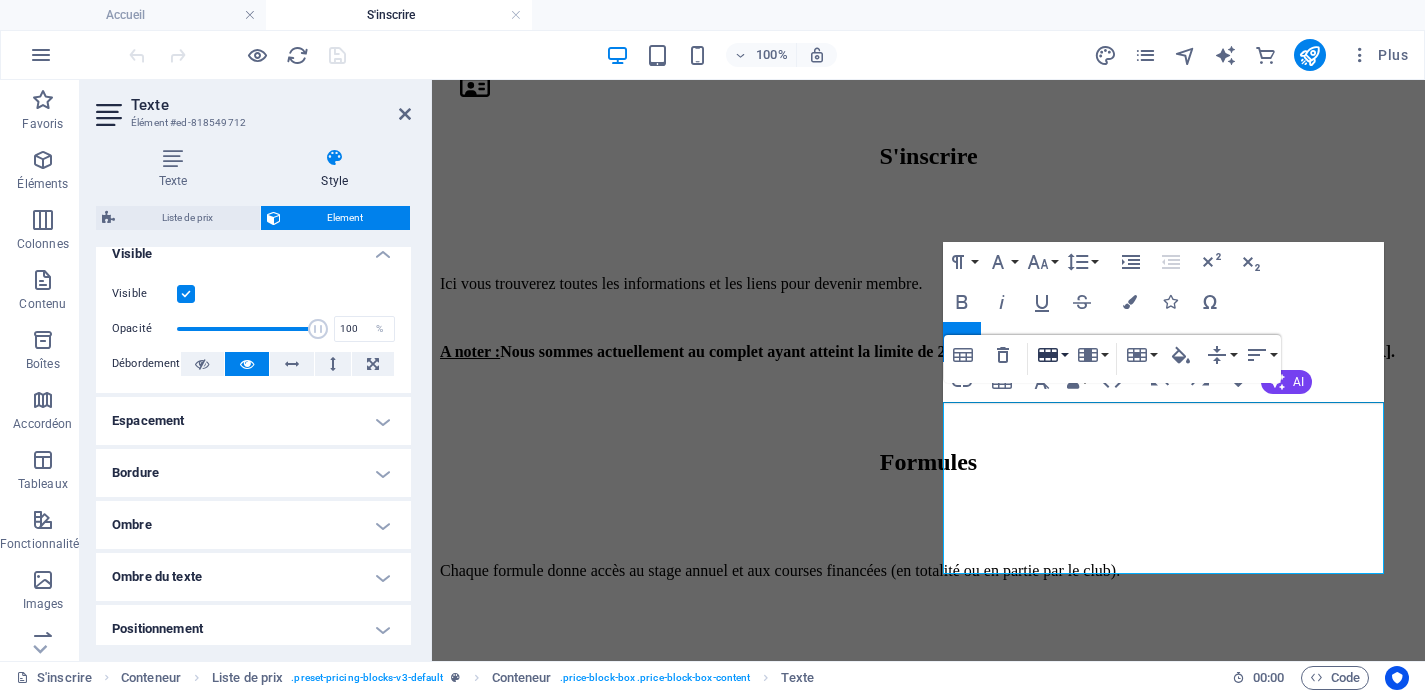 click on "Row" at bounding box center [1052, 355] 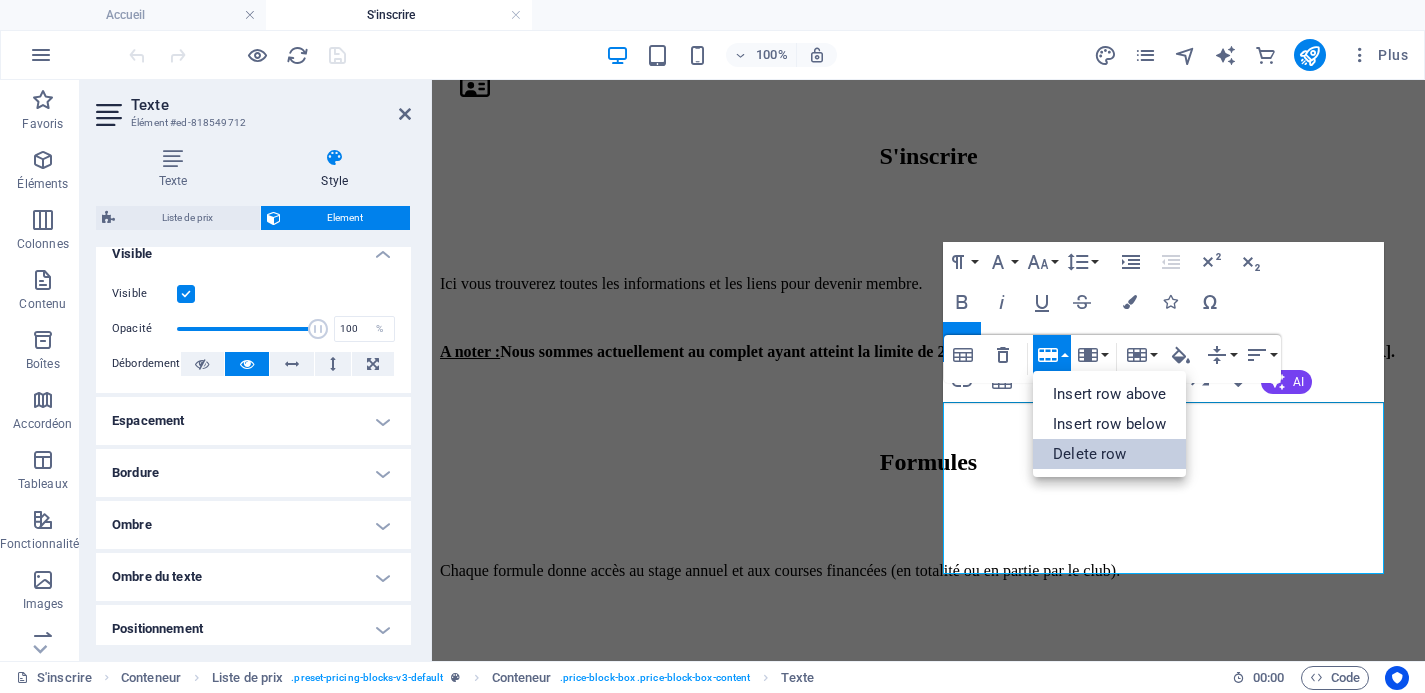 click on "Delete row" at bounding box center [1109, 454] 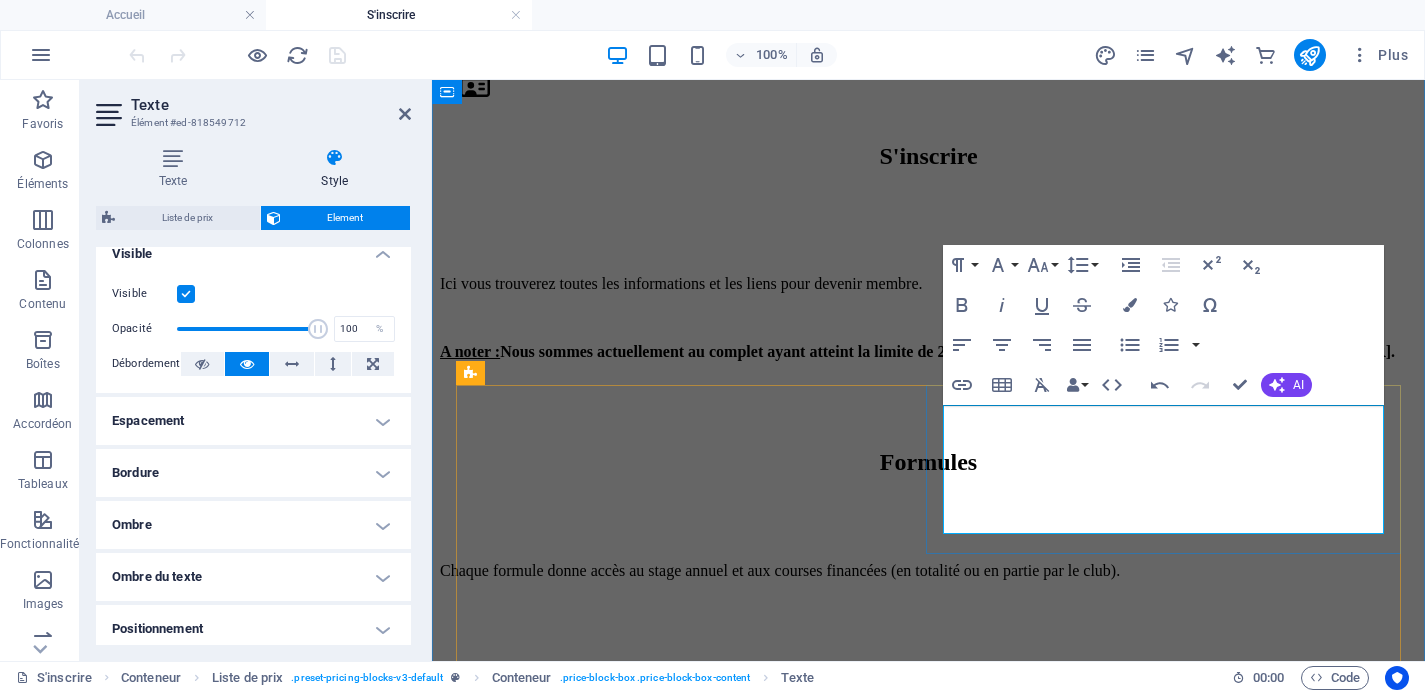 click on "139,50€" at bounding box center [740, 905] 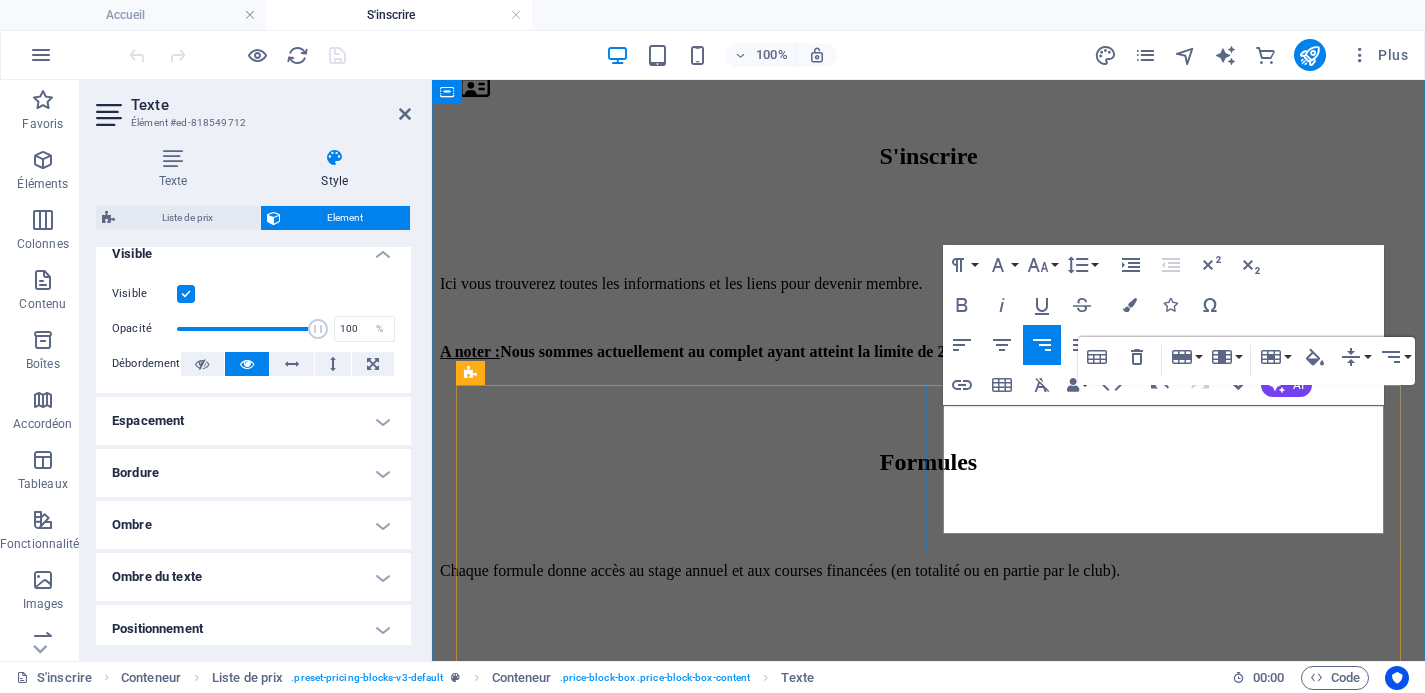 click on "139,50€" at bounding box center [740, 905] 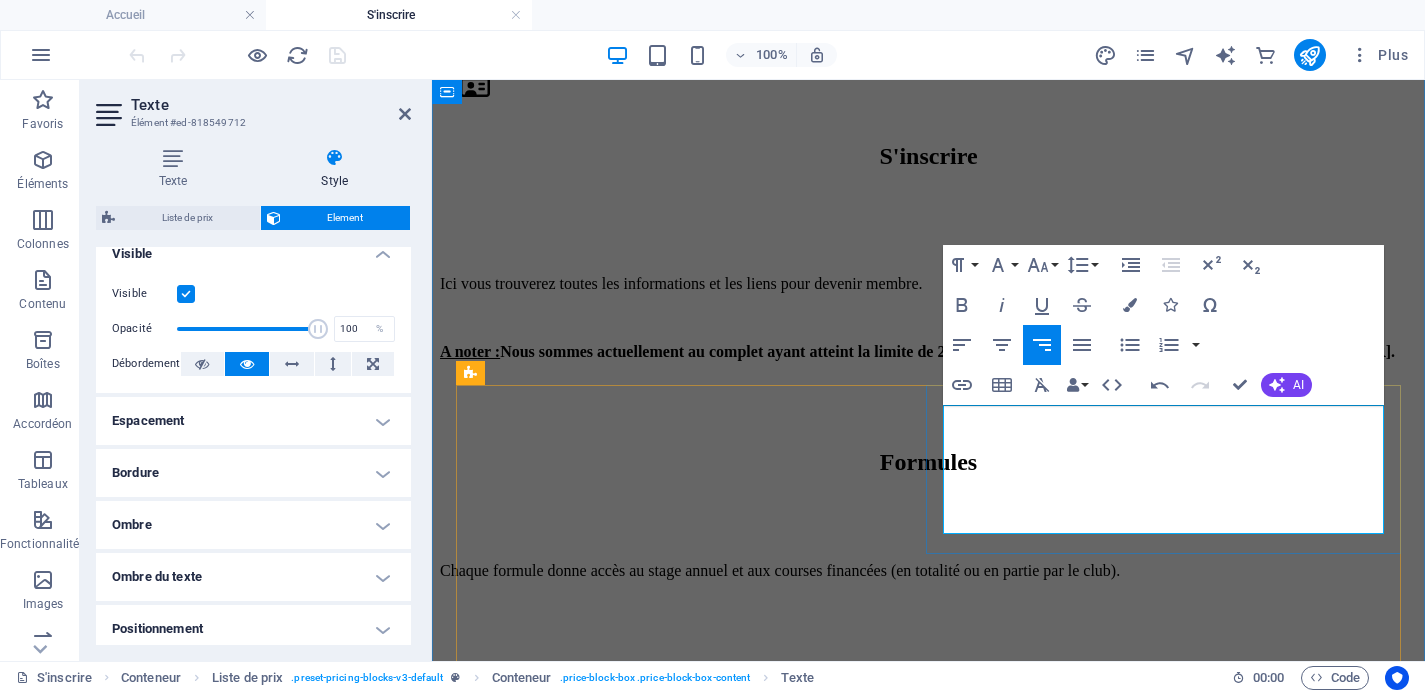 type 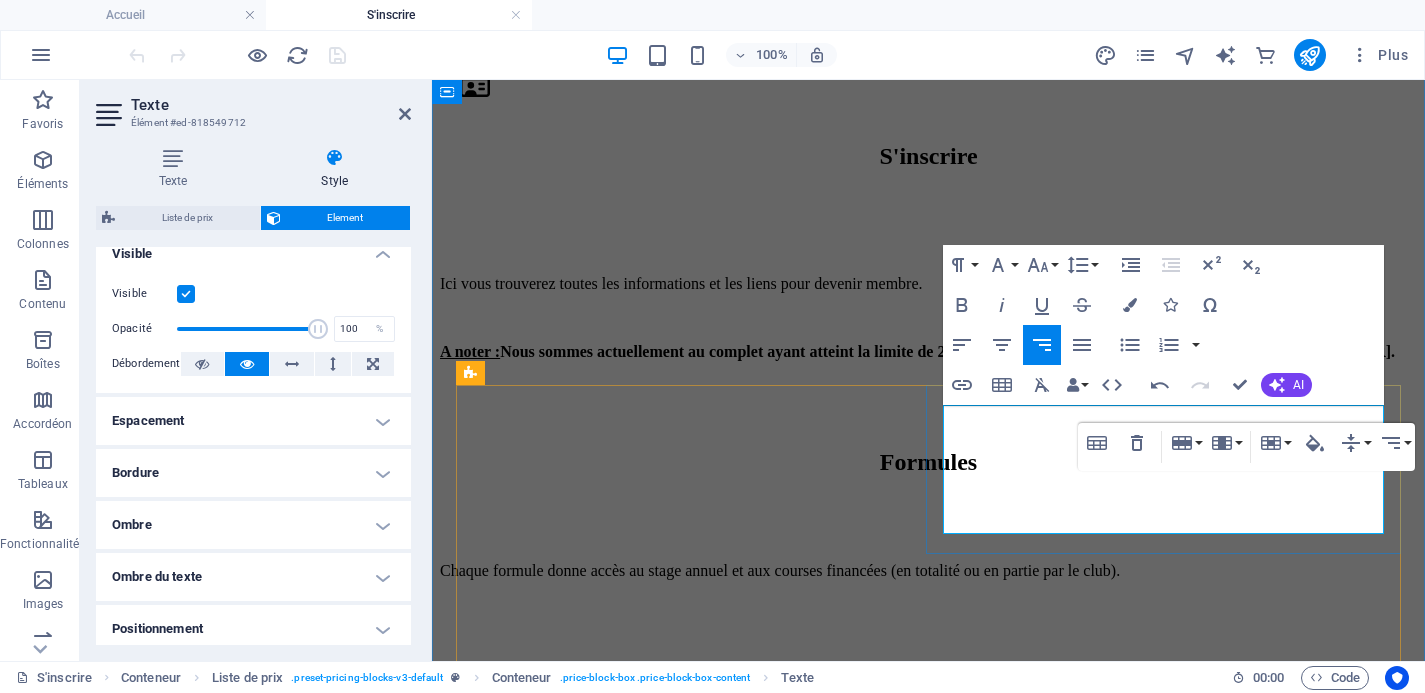 click on "102€ / 122€" at bounding box center [740, 953] 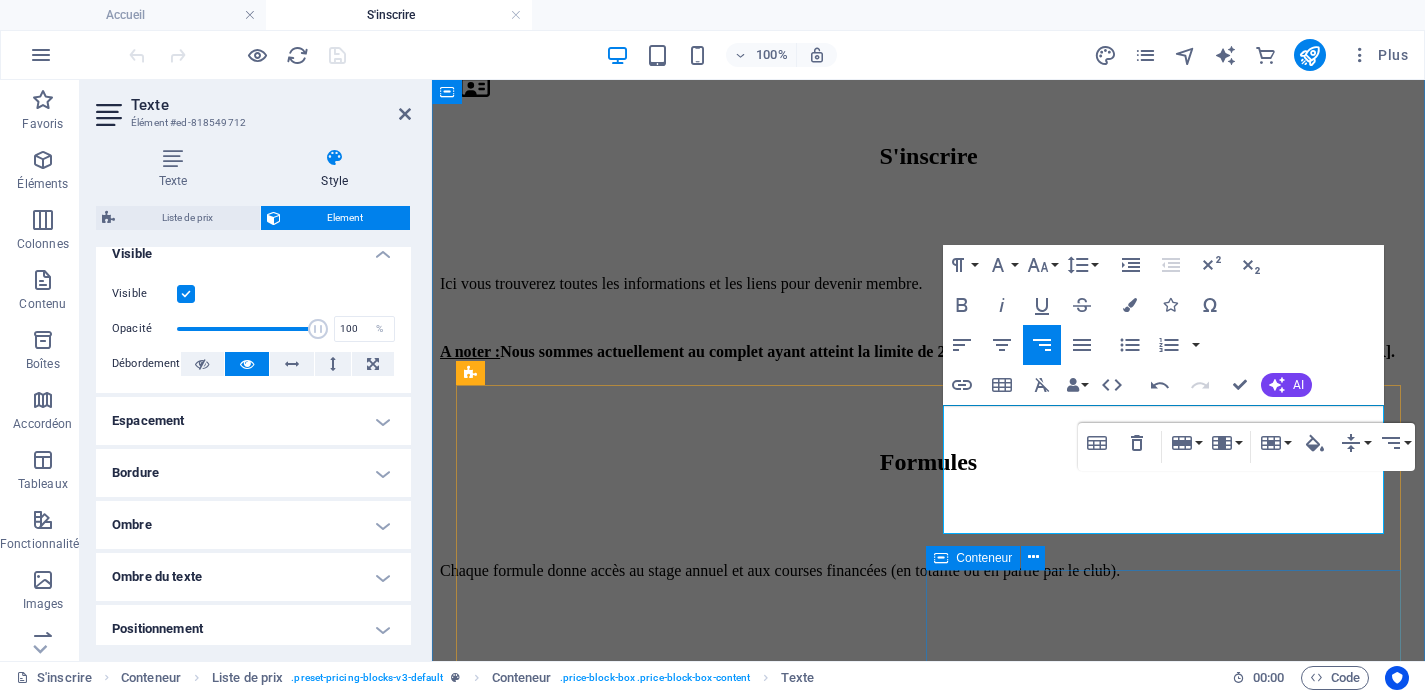 click on "Les formules avec Licence FFTRI Loisir ou Compétition*  « Complète » : course à pied + natation + vélo 309€ / 359€ « Course à pied » : course à pied + vélo 104€ / 154€ « Natation » : natation + vélo 260€ / 310€  « Simple »** : vélo 55€ / 105€" at bounding box center [928, 1388] 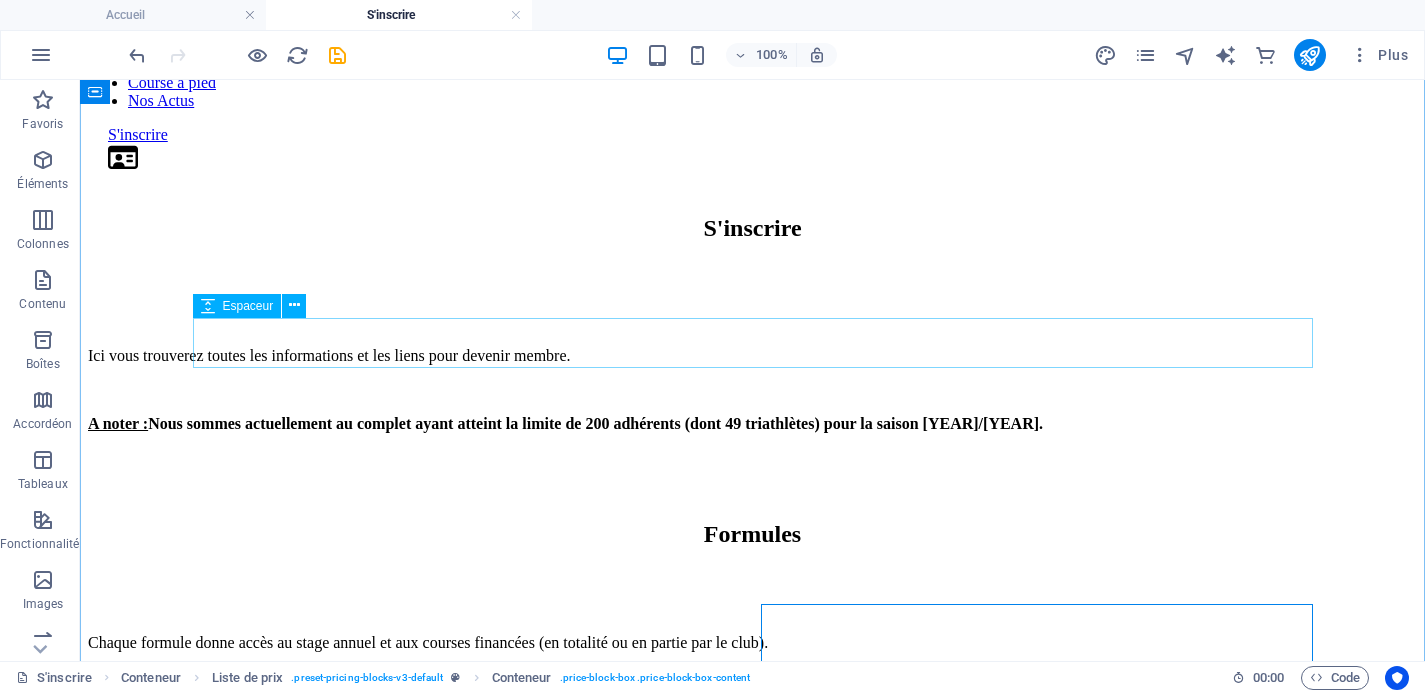 scroll, scrollTop: 321, scrollLeft: 0, axis: vertical 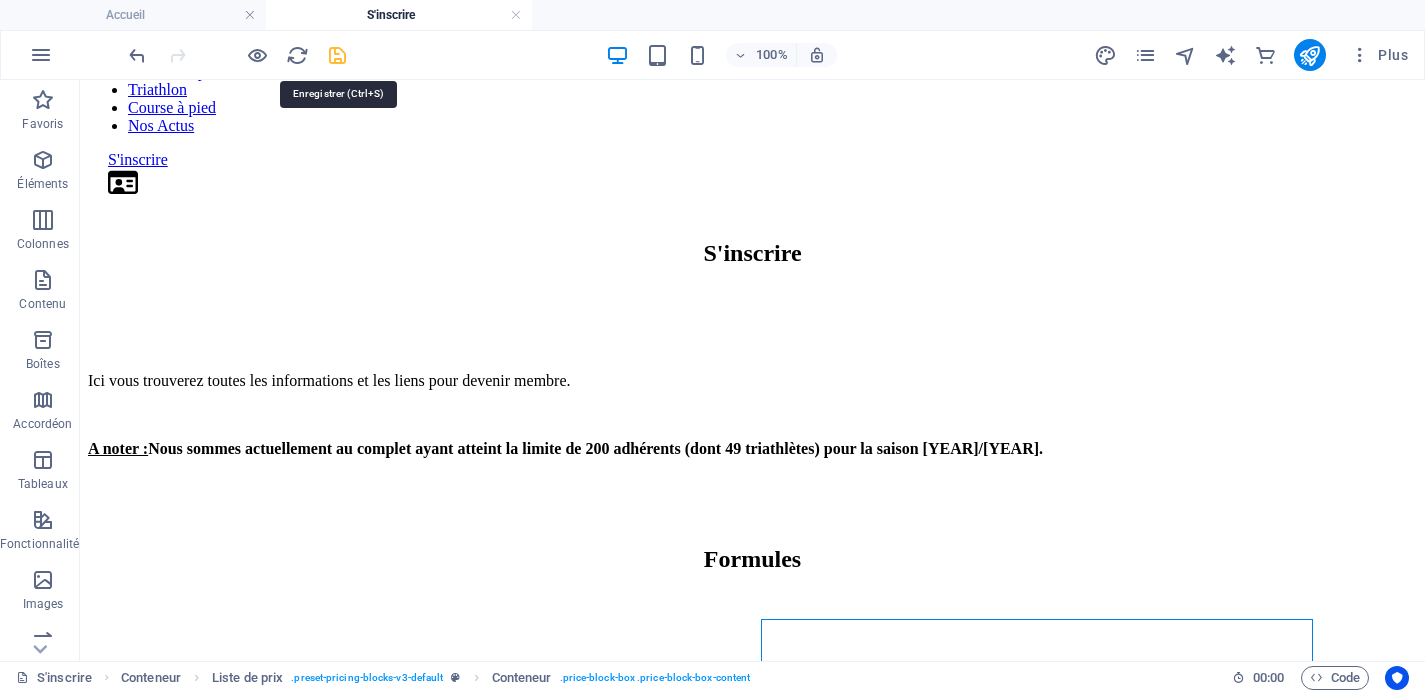 click at bounding box center (337, 55) 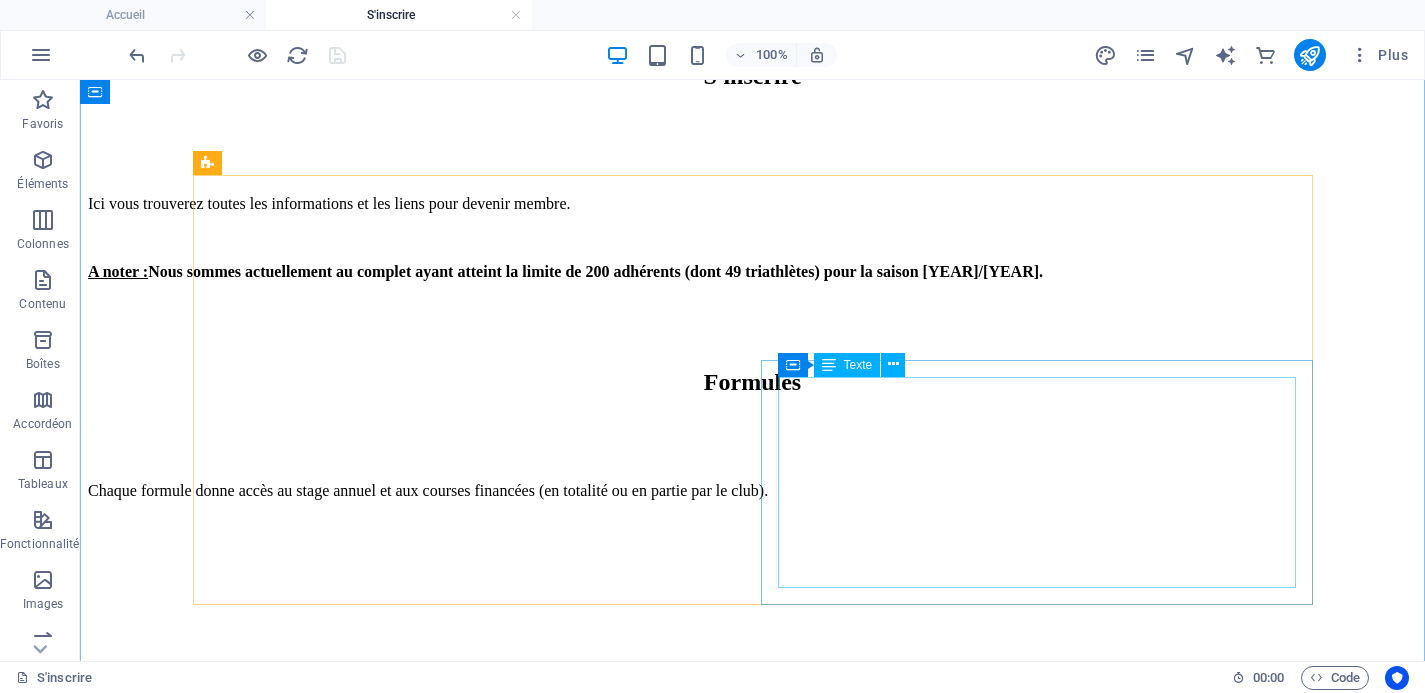 scroll, scrollTop: 325, scrollLeft: 0, axis: vertical 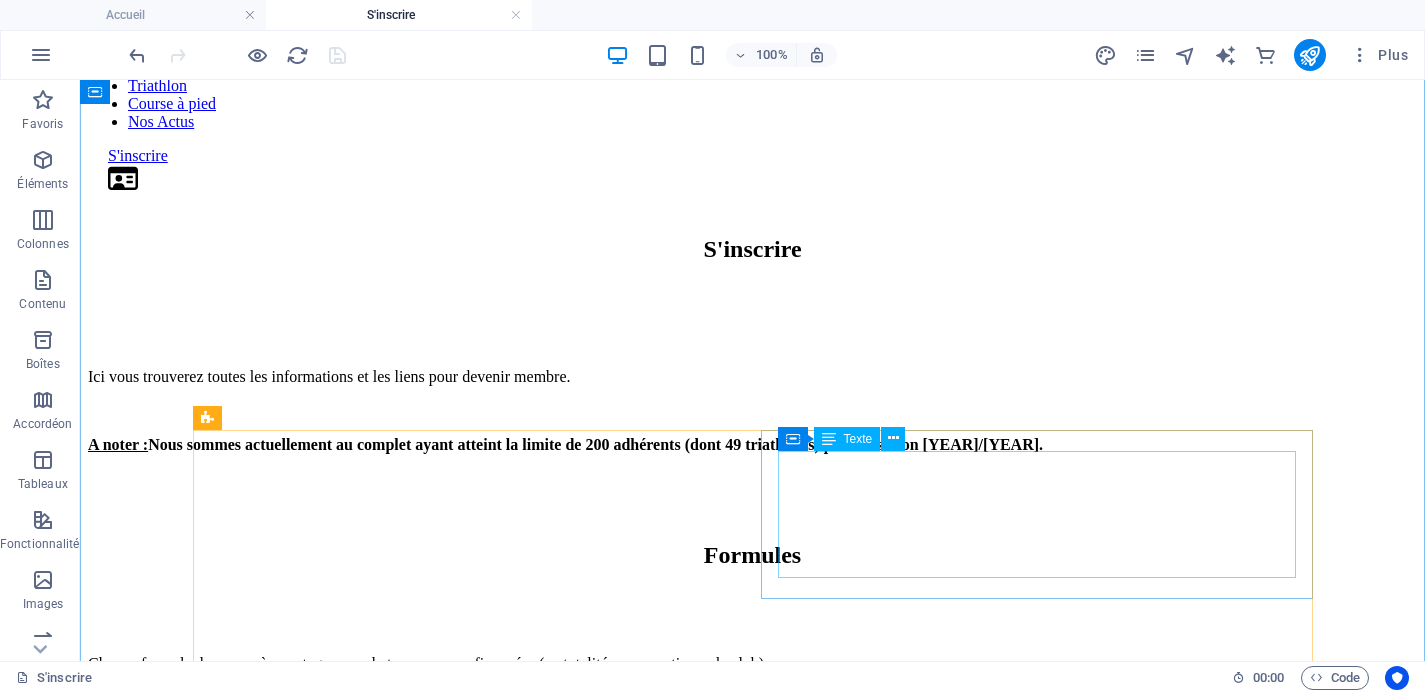 click on "FFA Compétition 141€ Sans licence FFA 70€ Handisport FF Loisir / Compétition 102€ / 140€" at bounding box center [752, 1019] 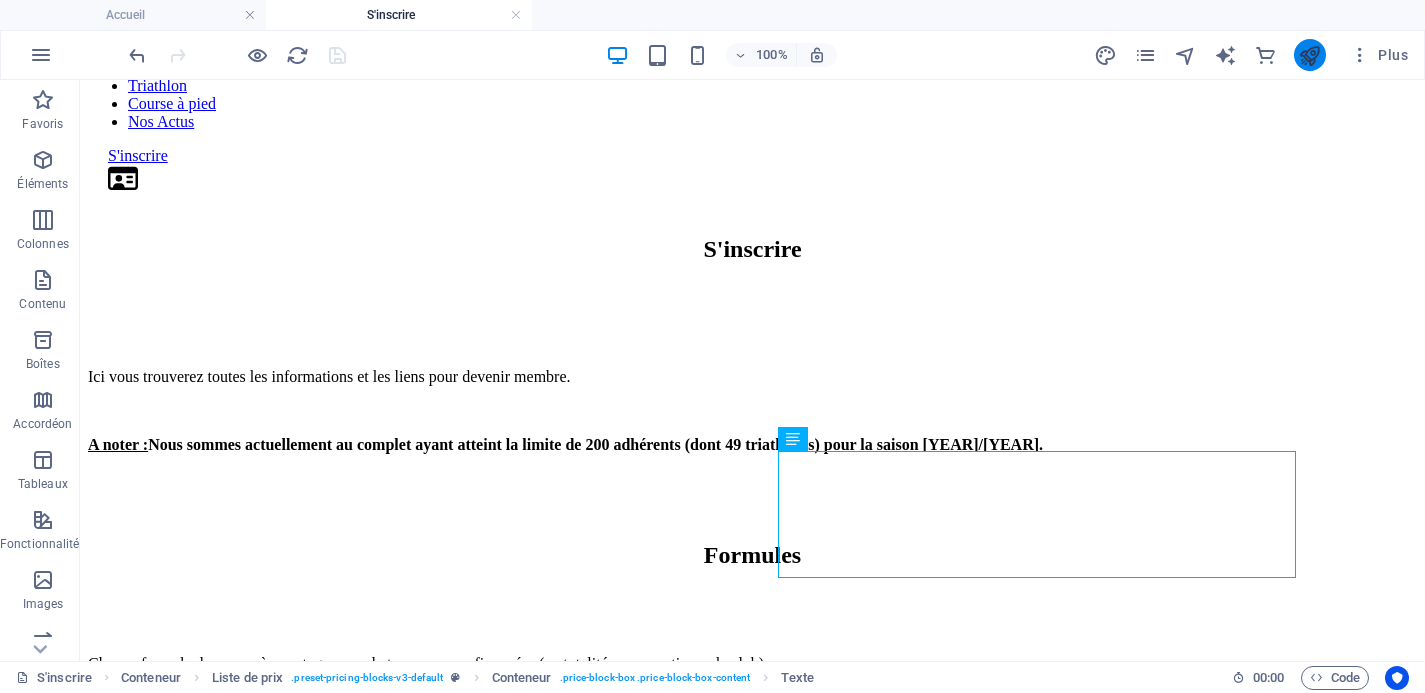 click at bounding box center [1309, 55] 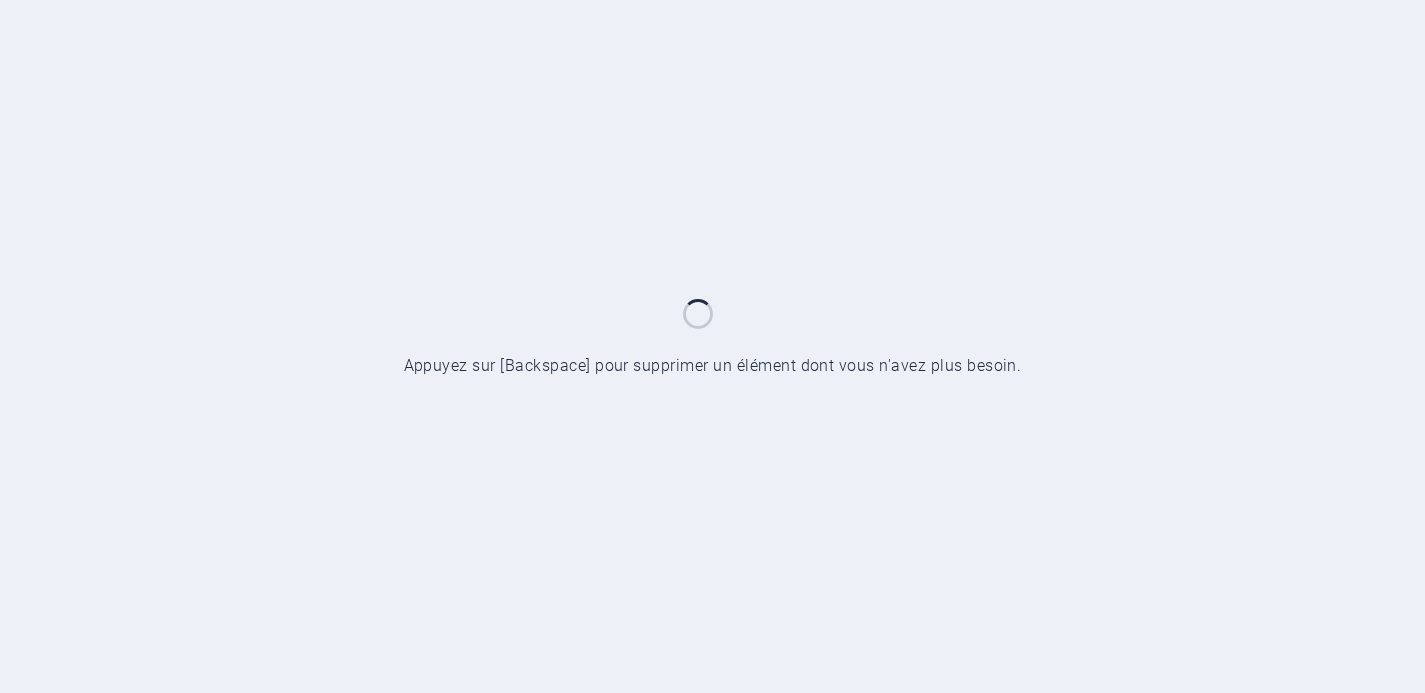 scroll, scrollTop: 0, scrollLeft: 0, axis: both 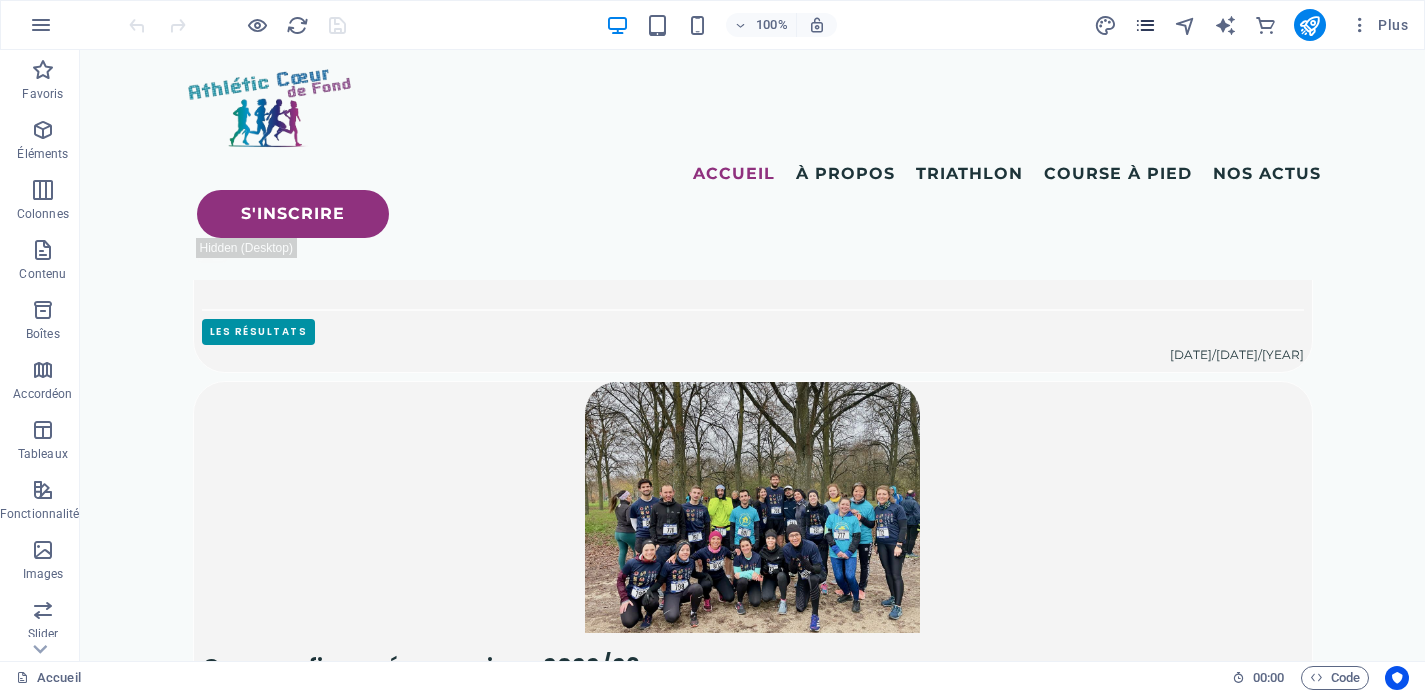 click at bounding box center (1145, 25) 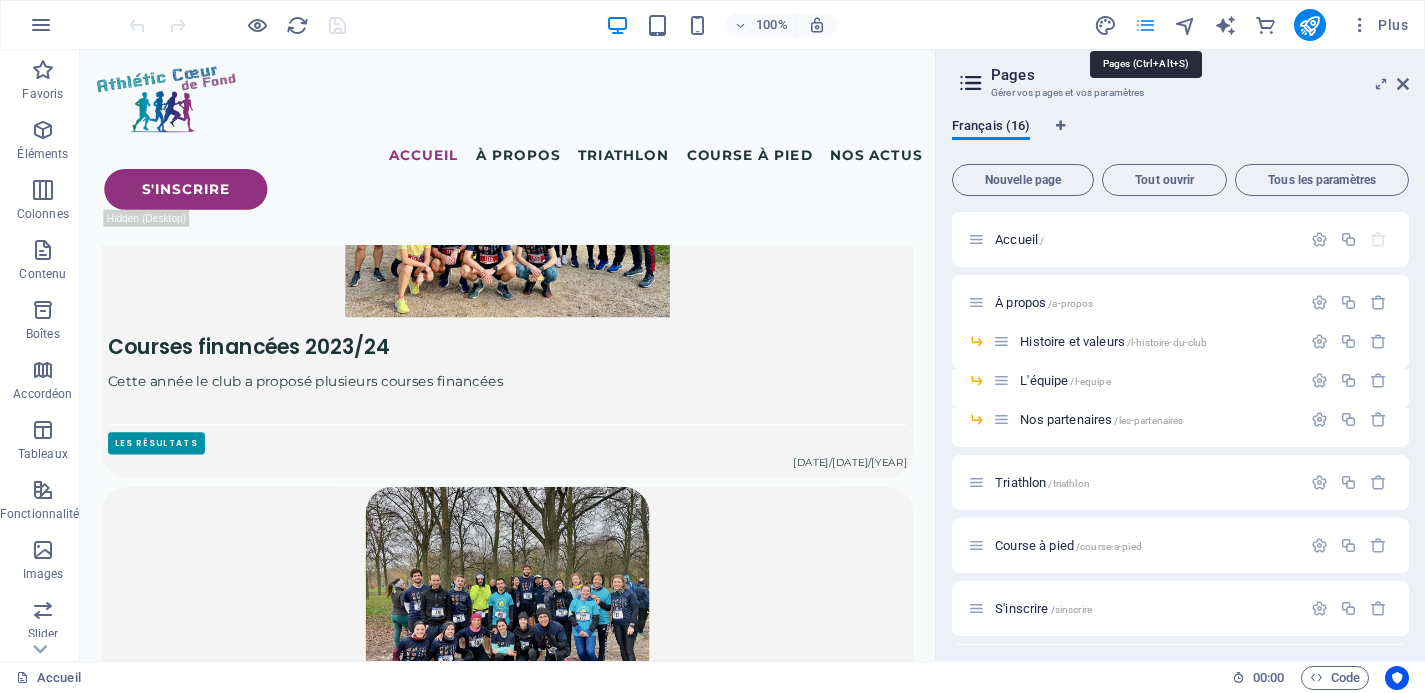 scroll, scrollTop: 3095, scrollLeft: 0, axis: vertical 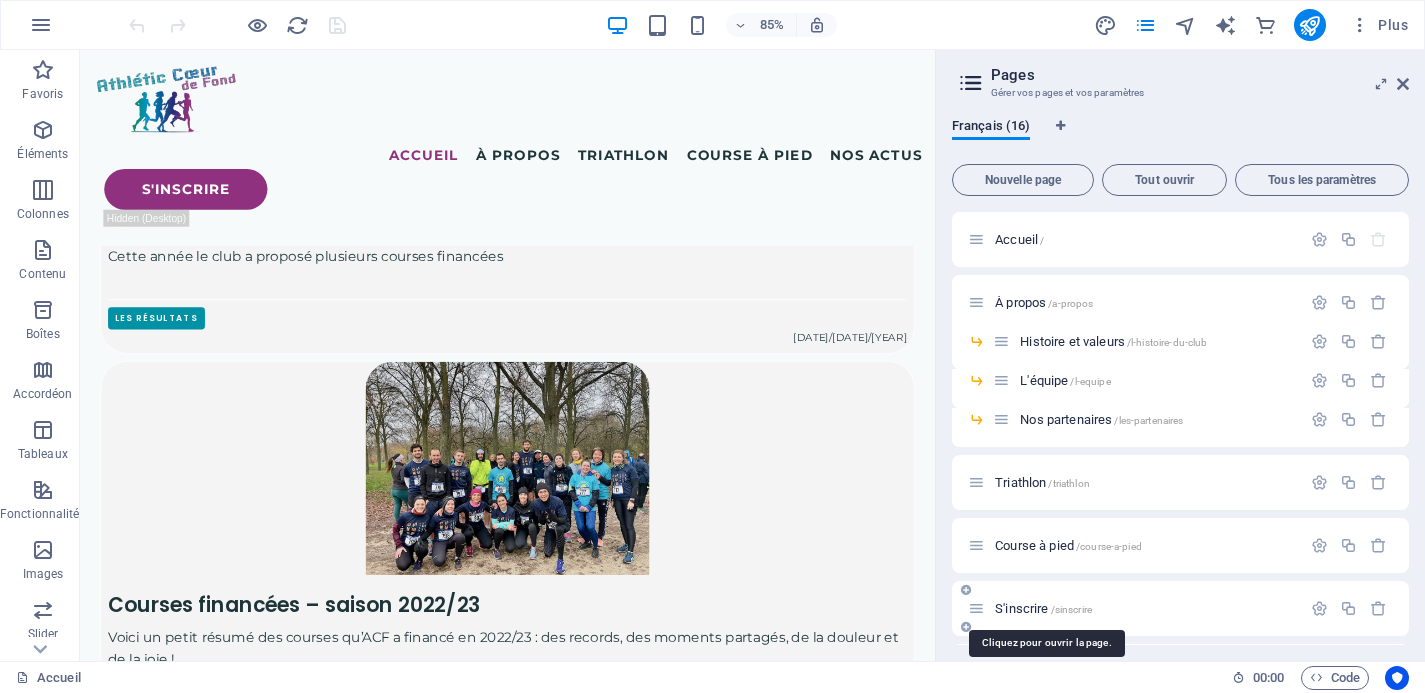 click on "S'inscrire /sinscrire" at bounding box center (1043, 608) 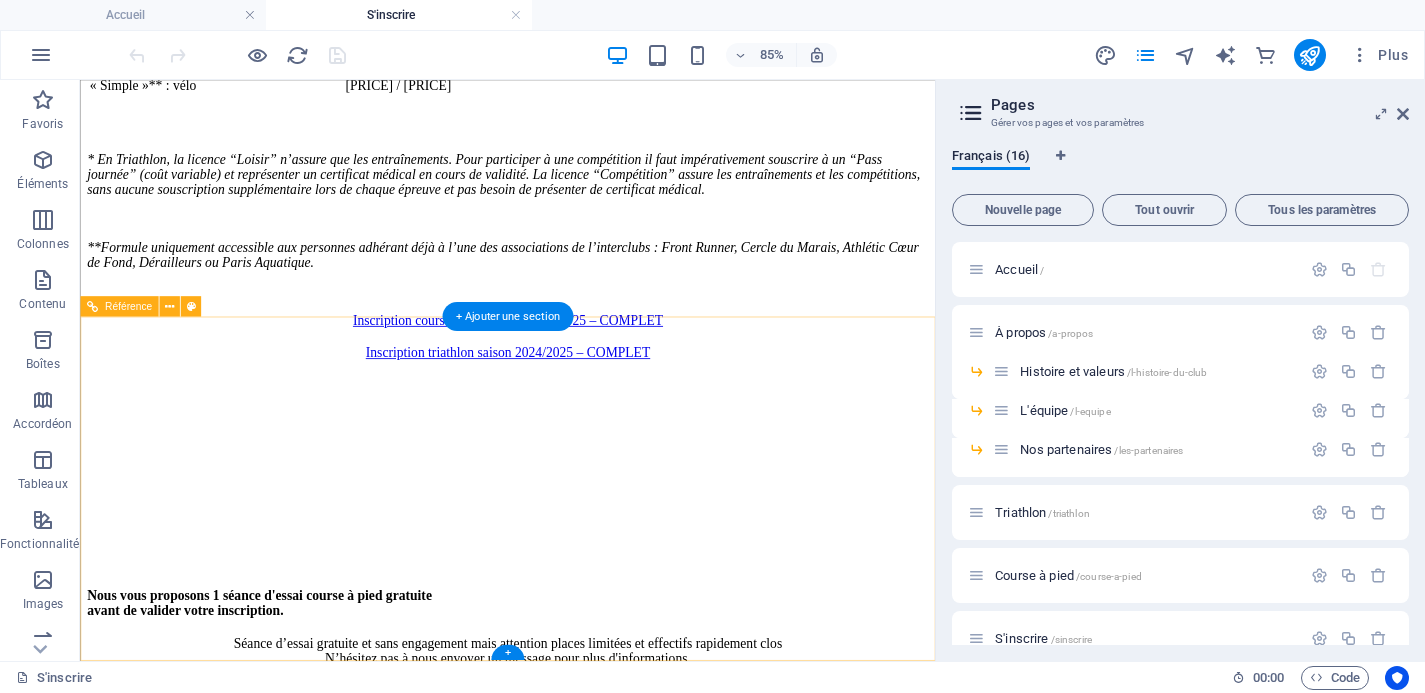scroll, scrollTop: 1632, scrollLeft: 0, axis: vertical 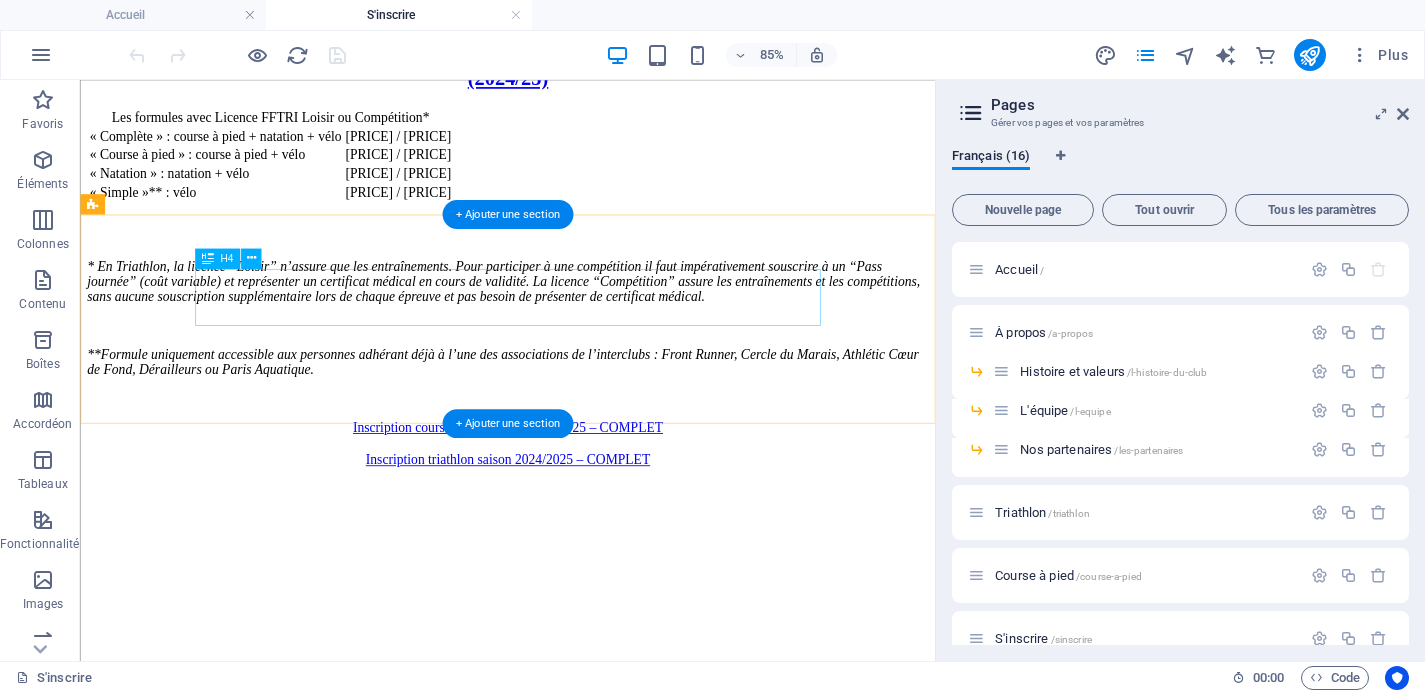 click on "Nous vous proposons 1 séance d'essai course à pied gratuite avant de valider votre inscription." at bounding box center [583, 821] 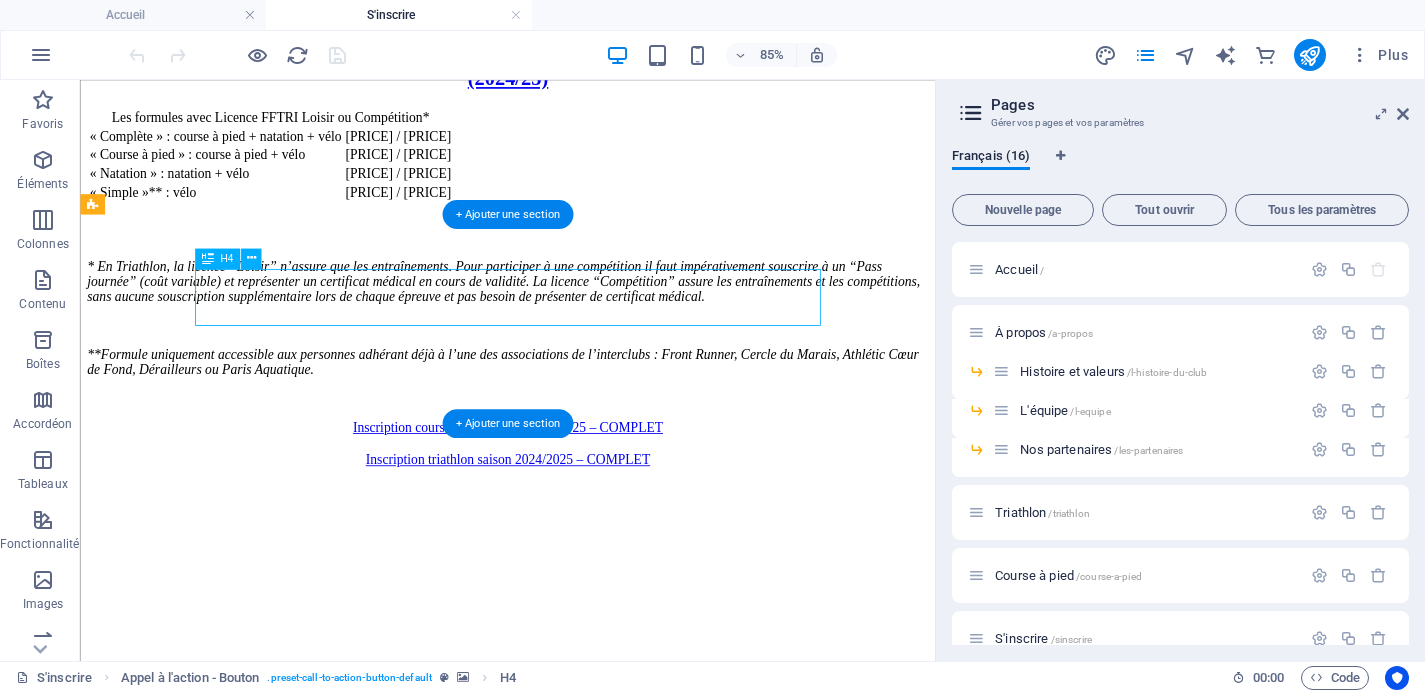click on "Nous vous proposons 1 séance d'essai course à pied gratuite avant de valider votre inscription." at bounding box center [583, 821] 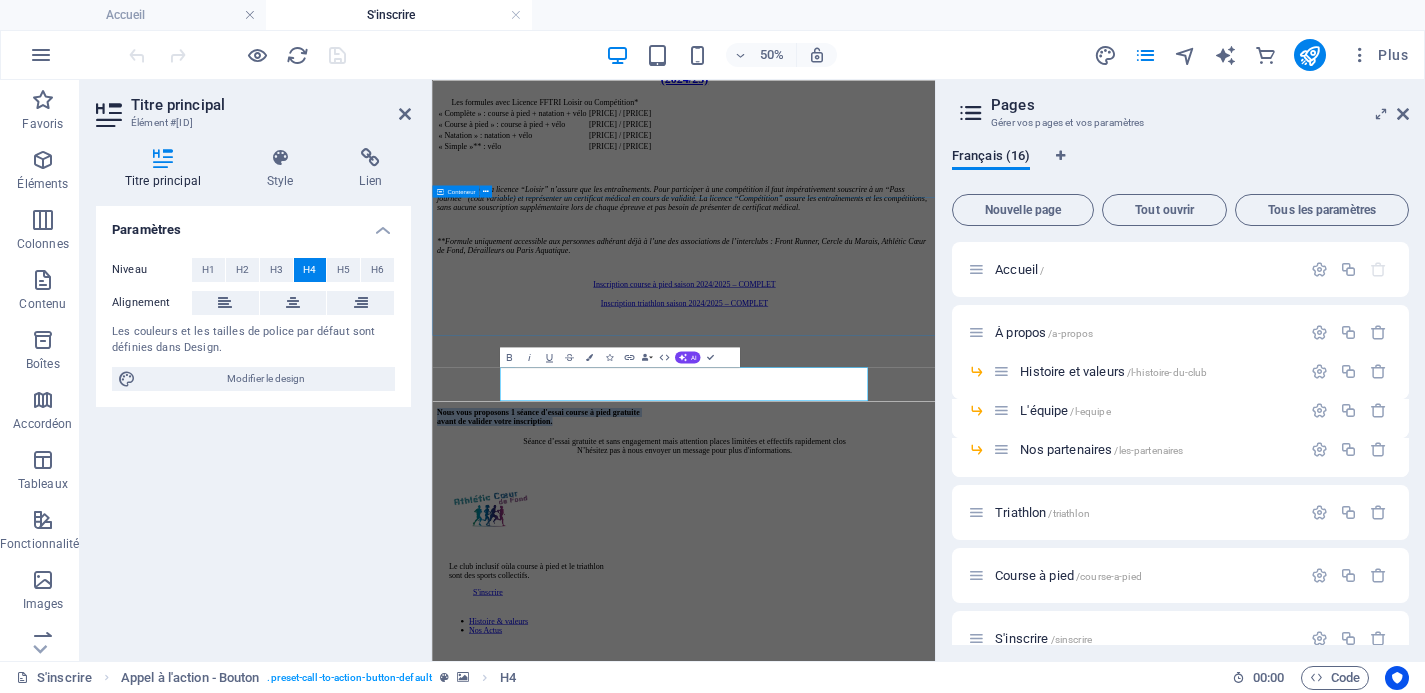 scroll, scrollTop: 1279, scrollLeft: 0, axis: vertical 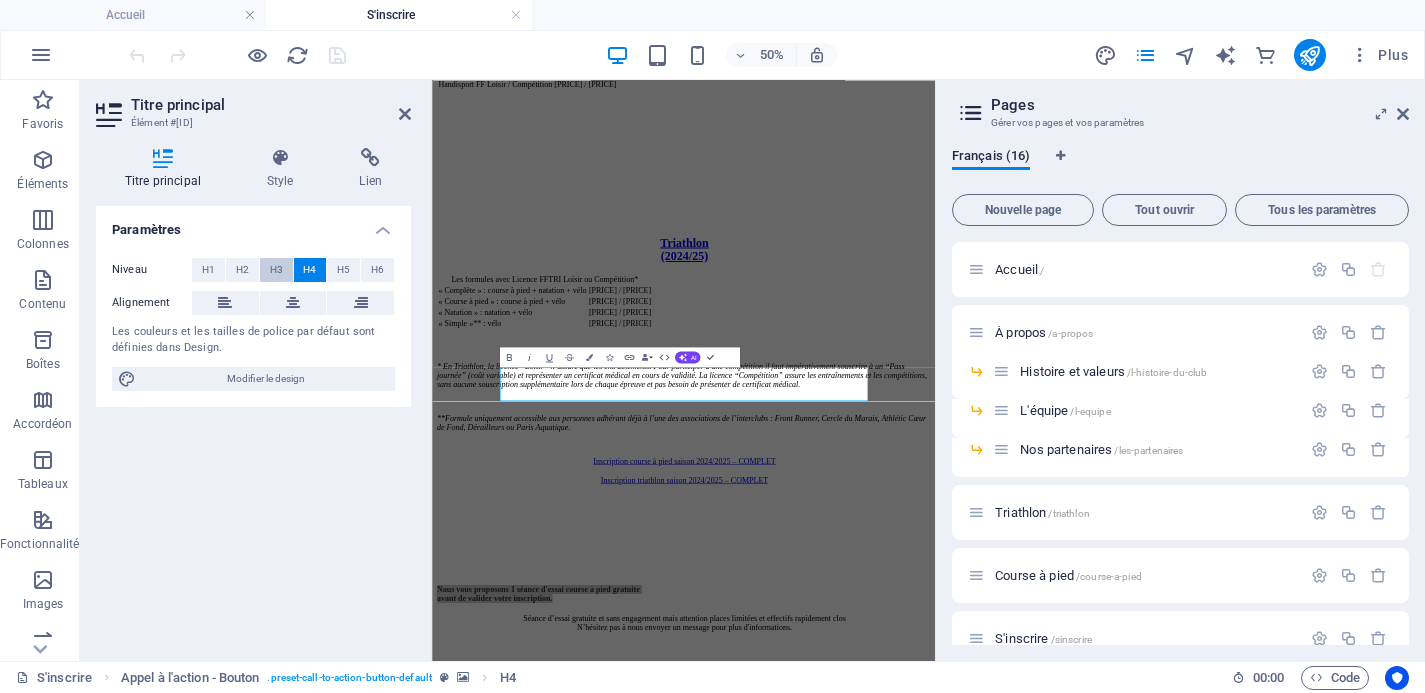 click on "H3" at bounding box center (276, 270) 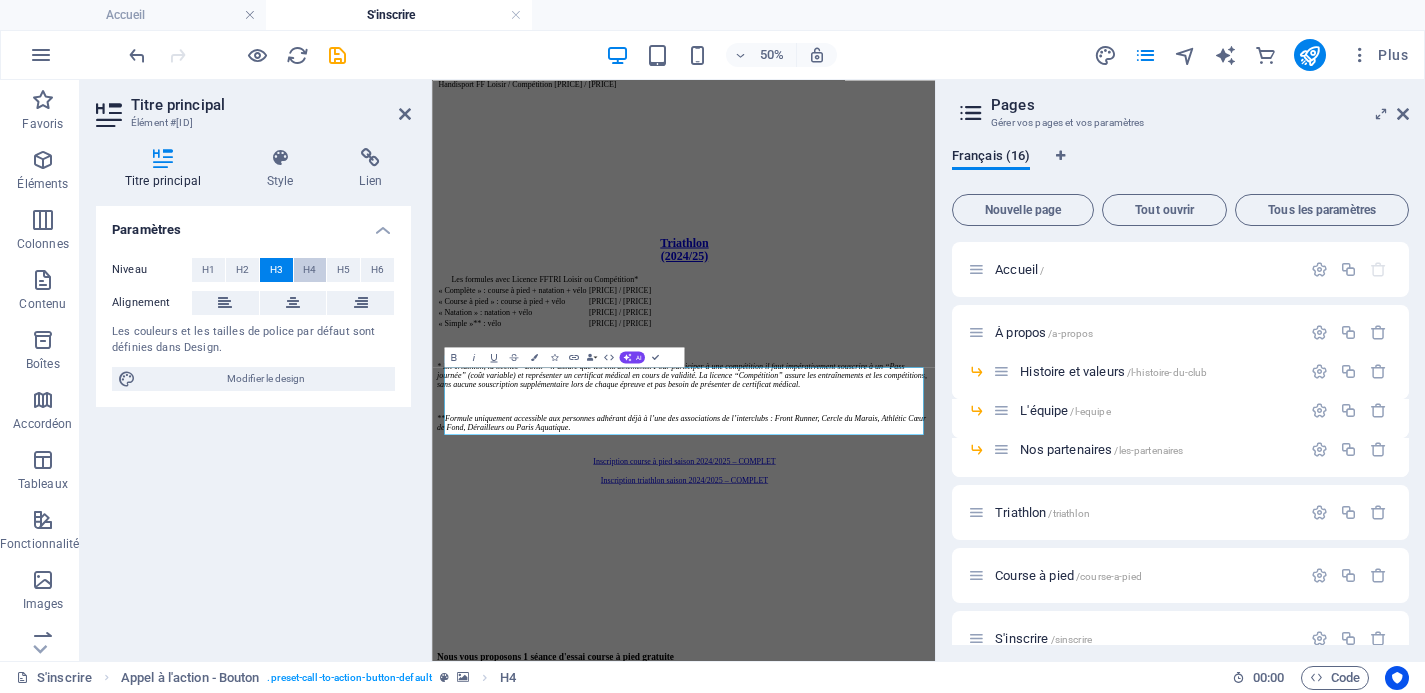 click on "H4" at bounding box center (309, 270) 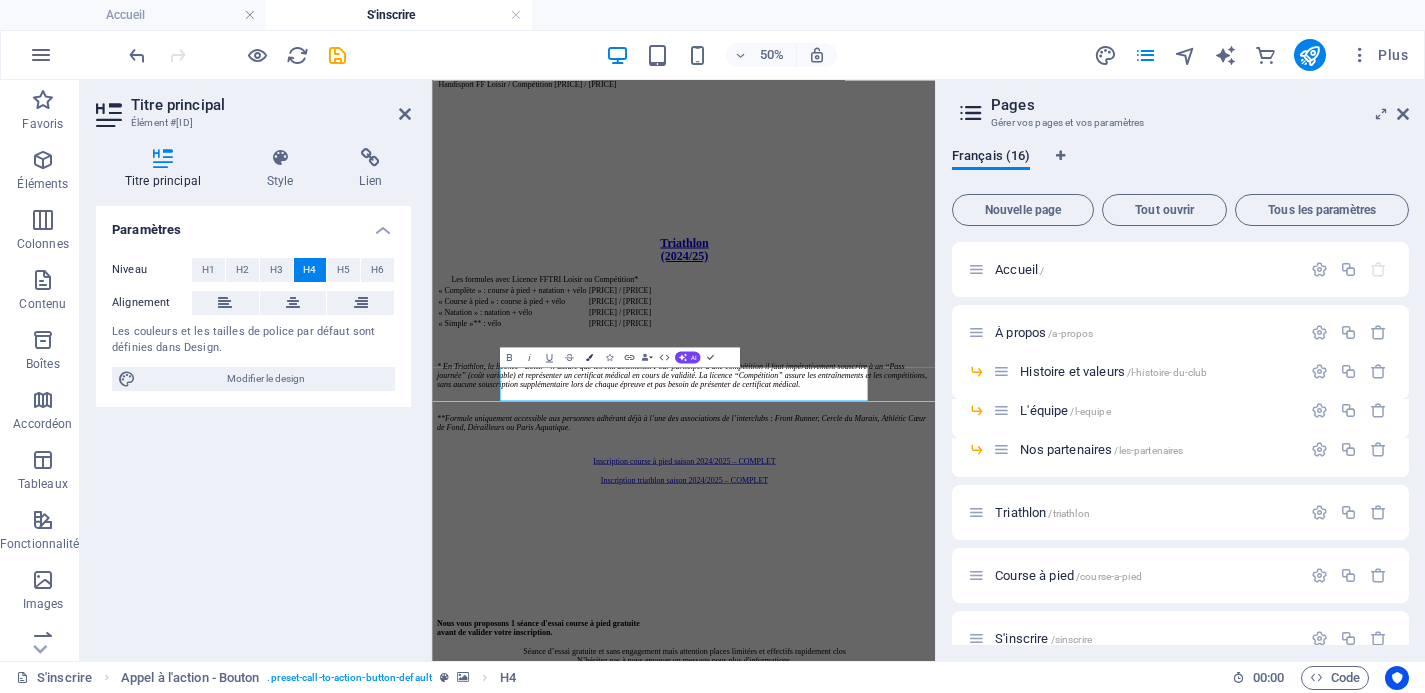 click at bounding box center [588, 357] 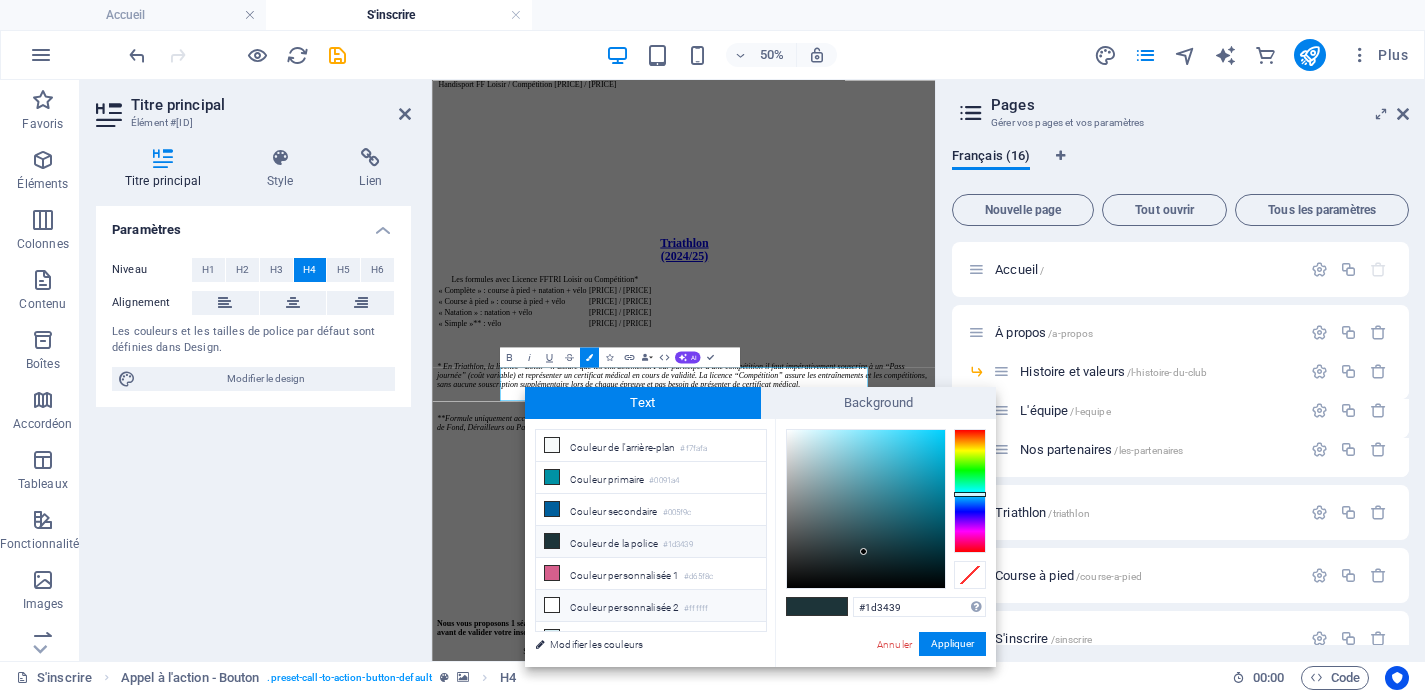 click on "Couleur personnalisée 2
[COLOR]" at bounding box center (651, 606) 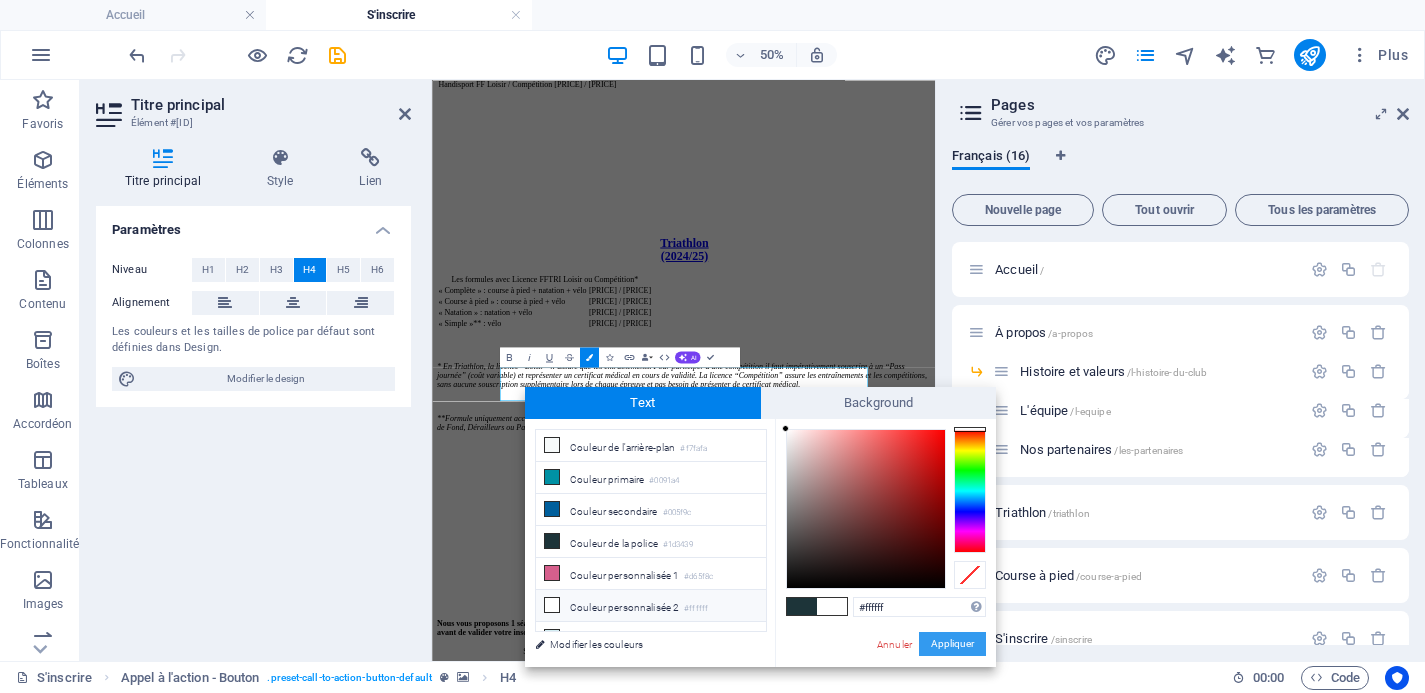 click on "Appliquer" at bounding box center (952, 644) 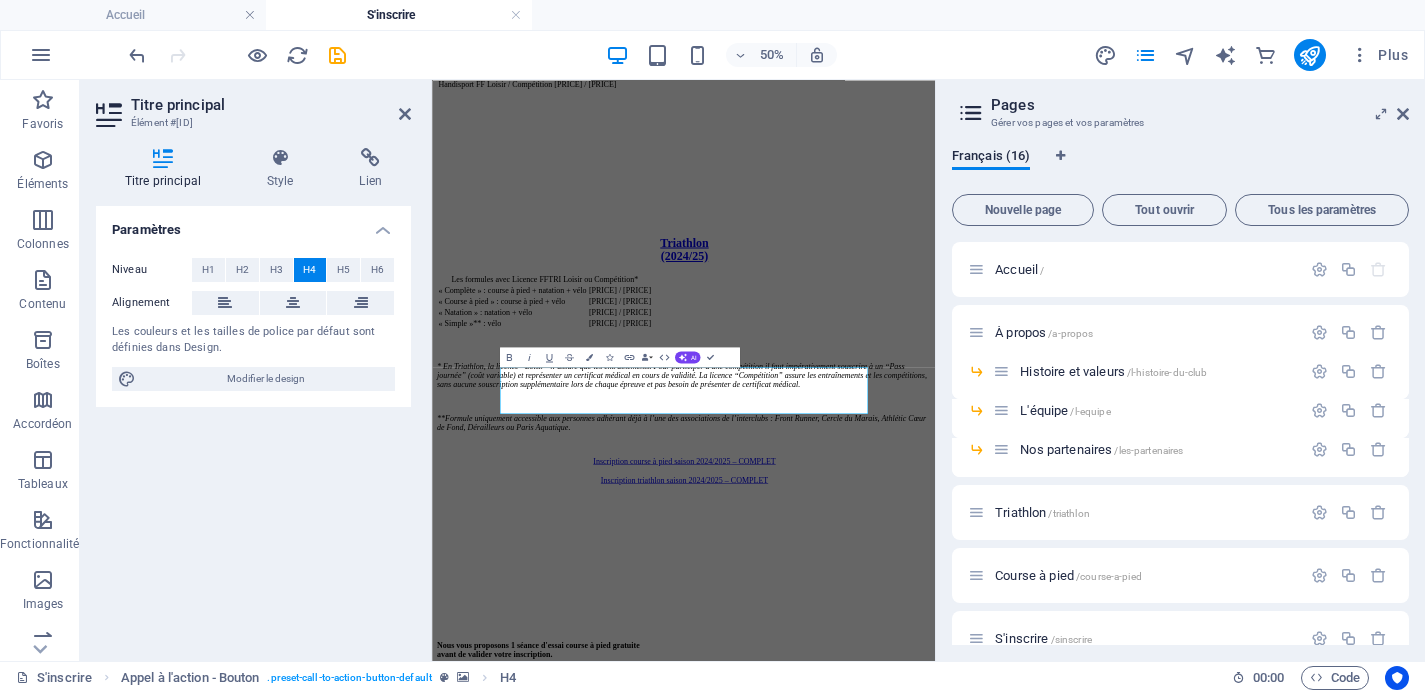 click on "50% Plus" at bounding box center [712, 55] 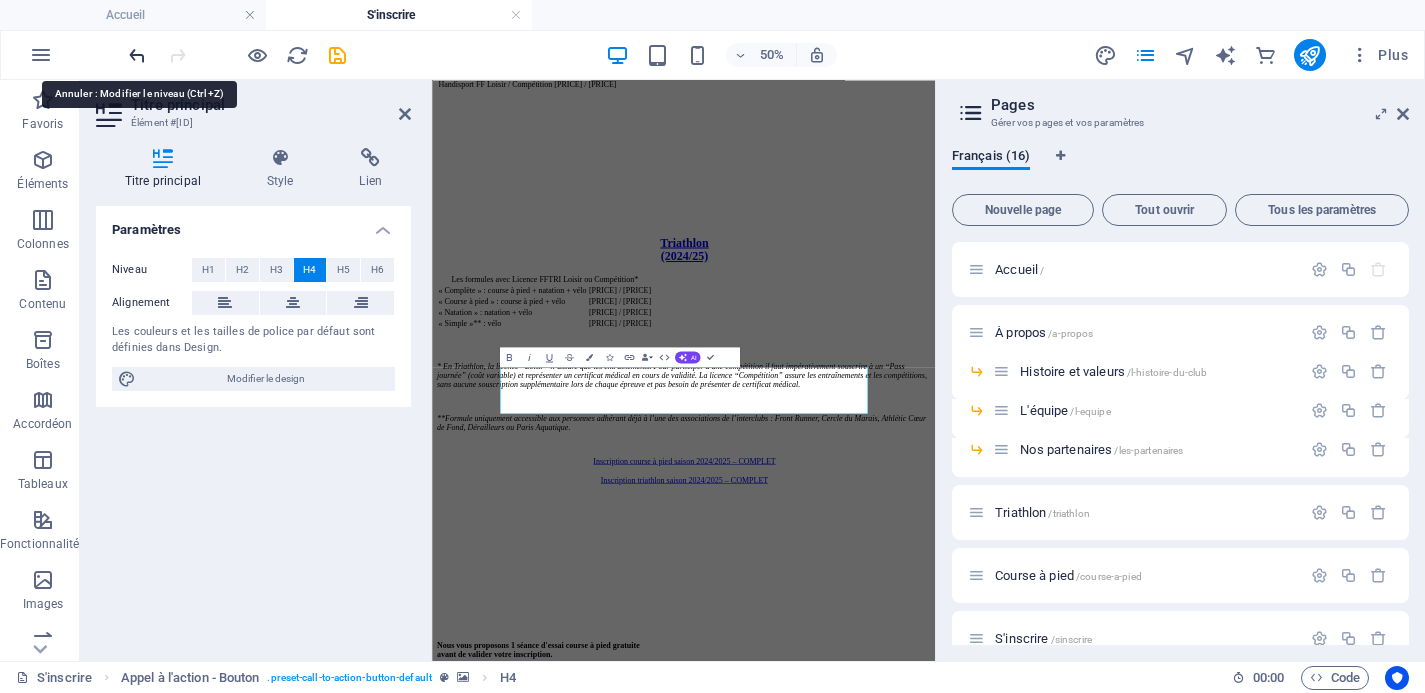 click at bounding box center [137, 55] 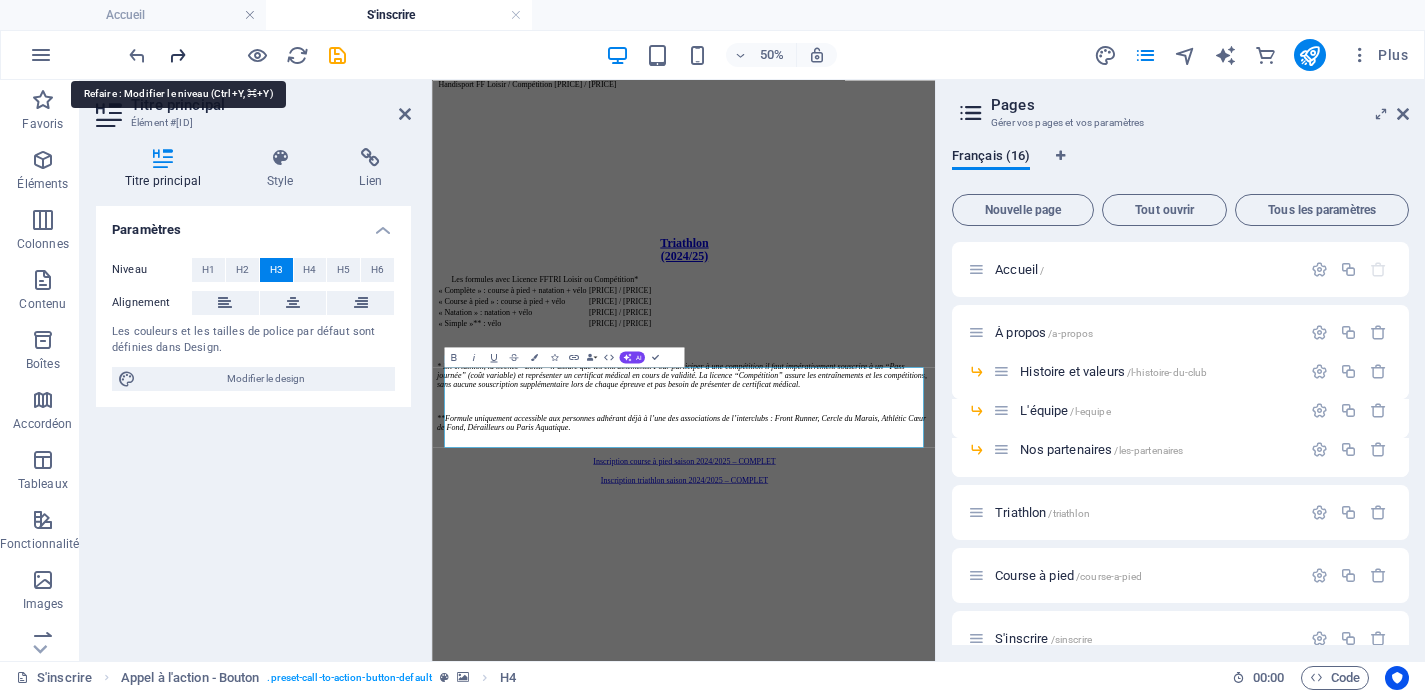 click at bounding box center [177, 55] 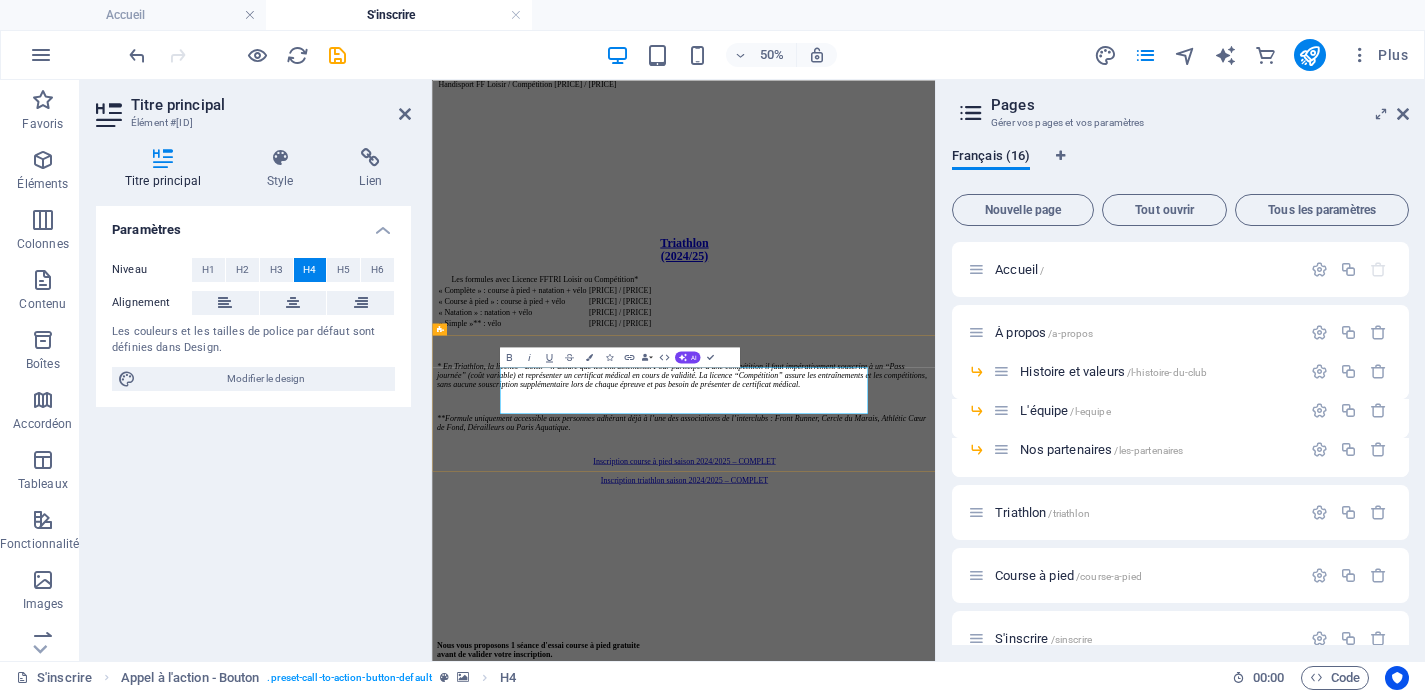 click on "Nous vous proposons 1 séance d'essai course à pied gratuite avant de valider votre inscription." at bounding box center [935, 1218] 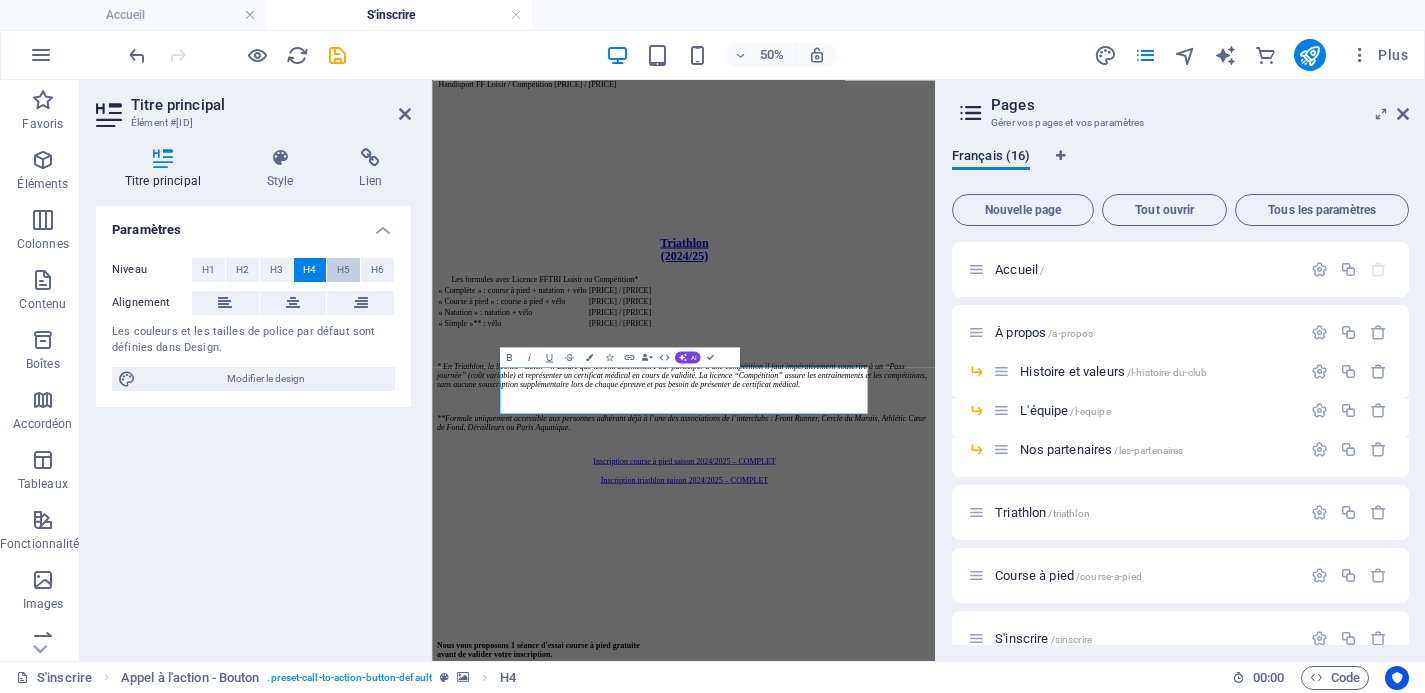 click on "H5" at bounding box center [343, 270] 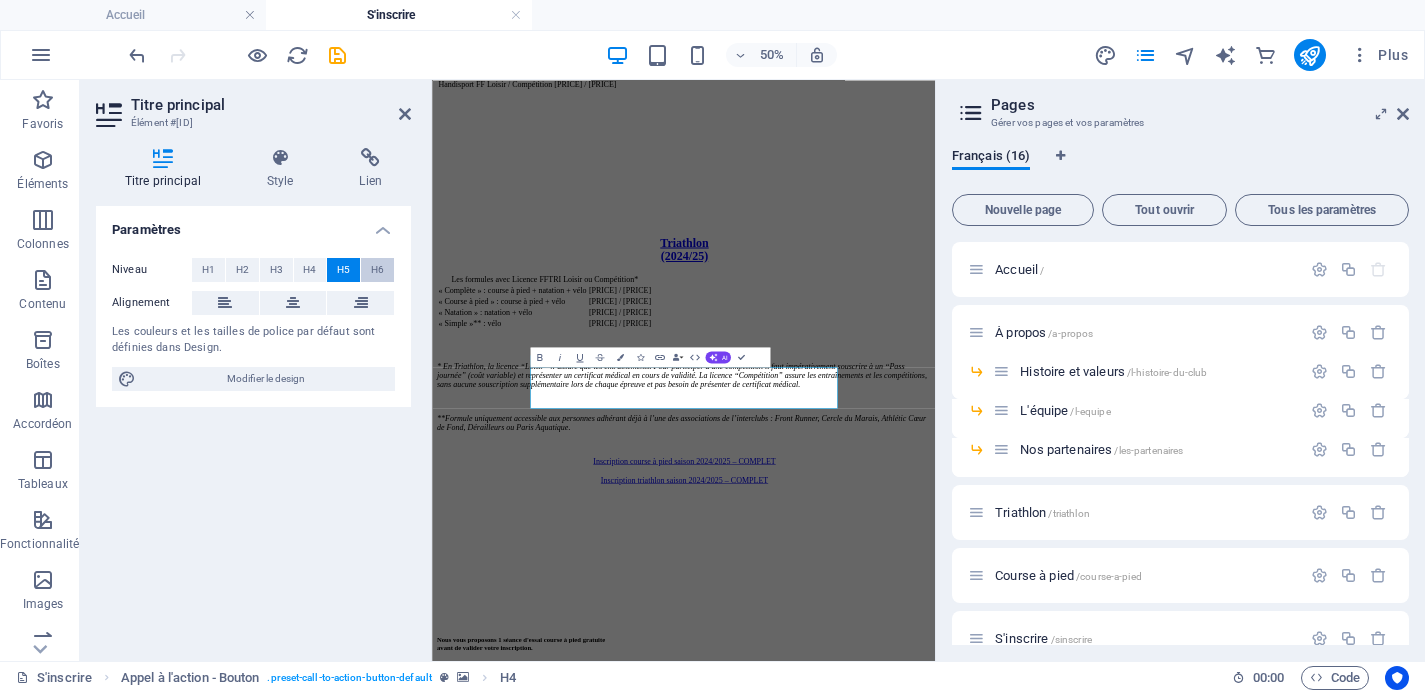 click on "H6" at bounding box center (377, 270) 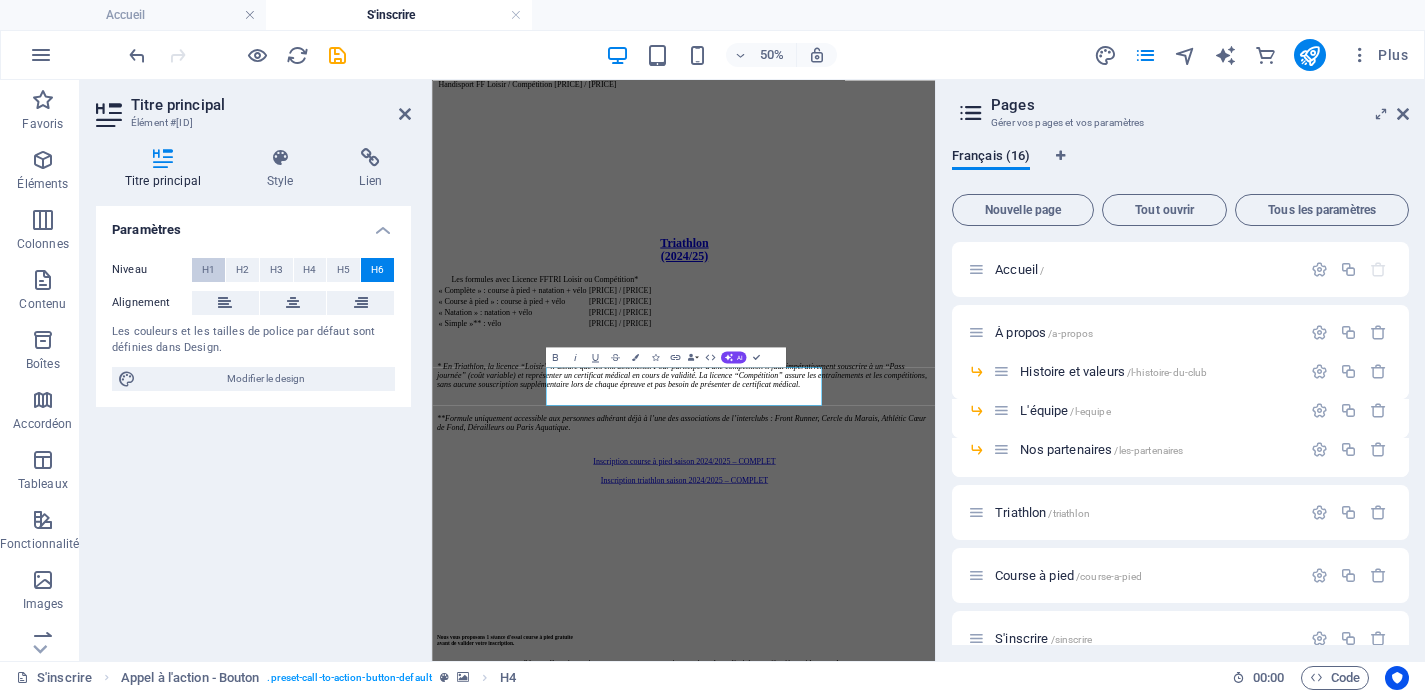 click on "H1" at bounding box center (208, 270) 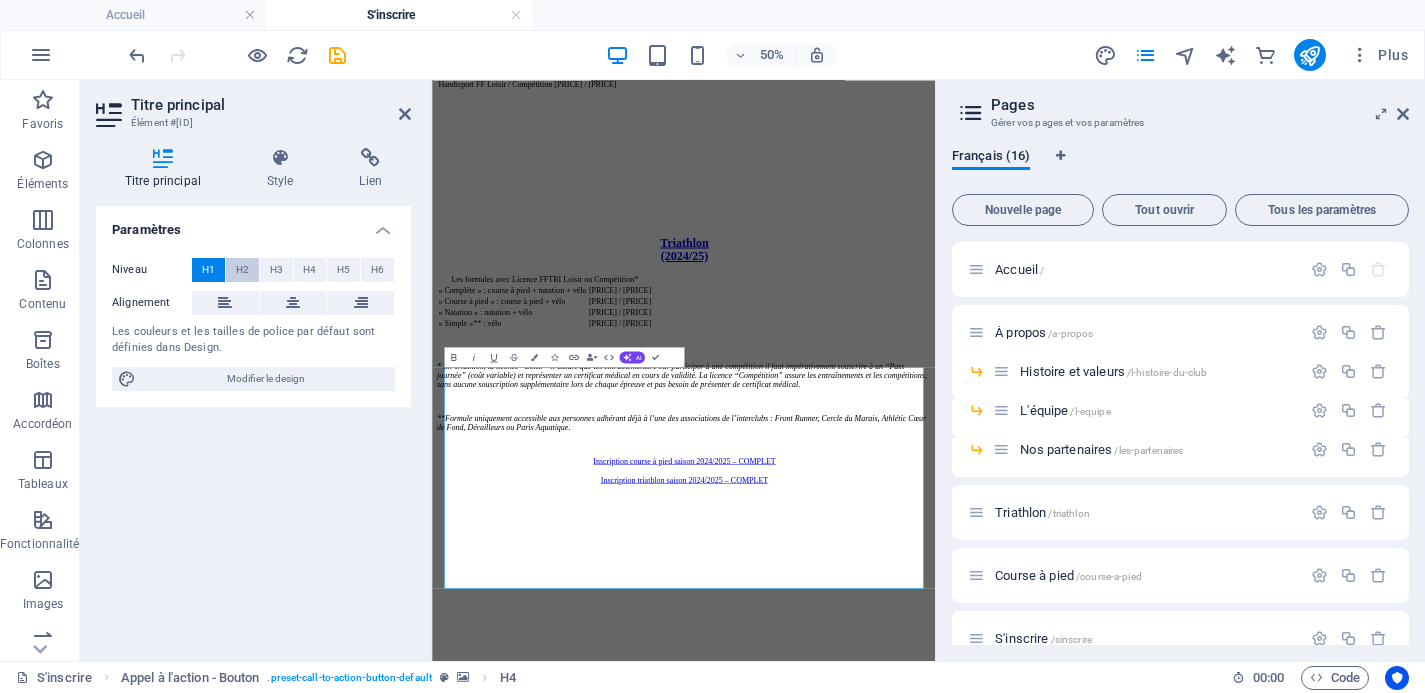 click on "H2" at bounding box center [242, 270] 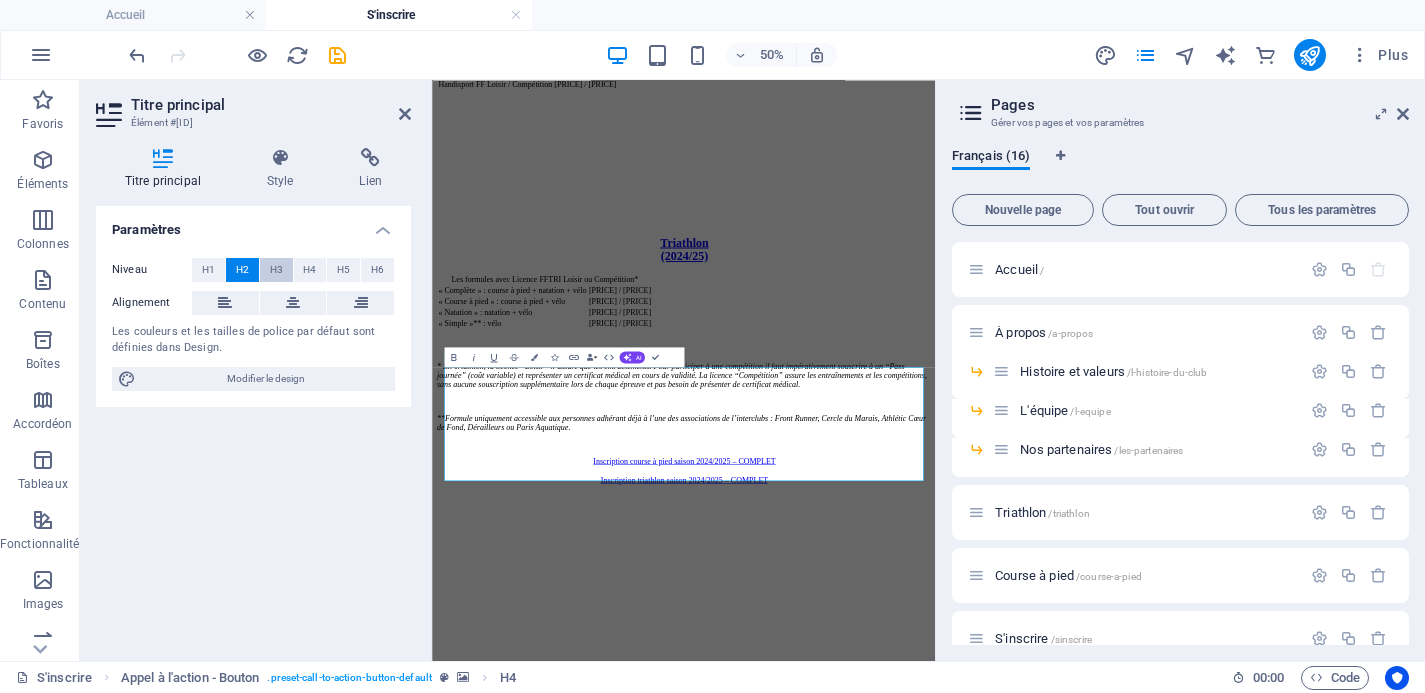 click on "H3" at bounding box center [276, 270] 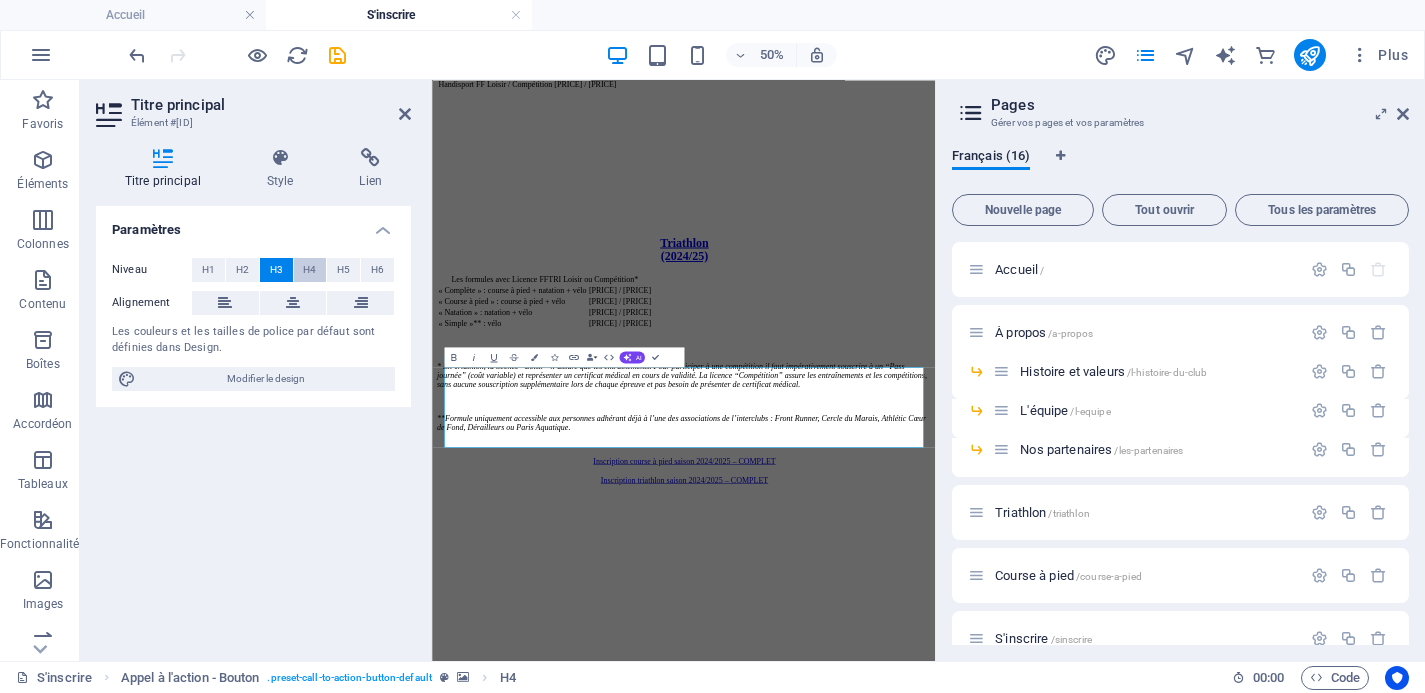 click on "H4" at bounding box center (309, 270) 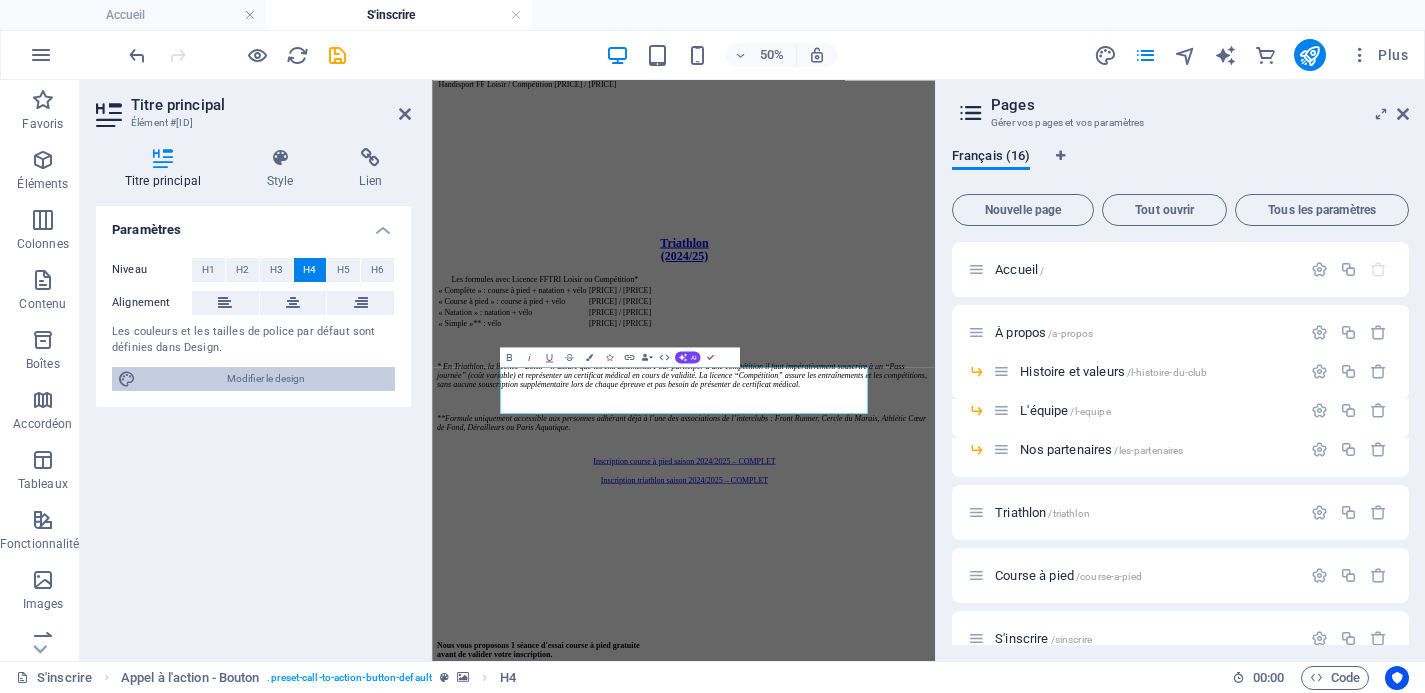 click on "Modifier le design" at bounding box center [265, 379] 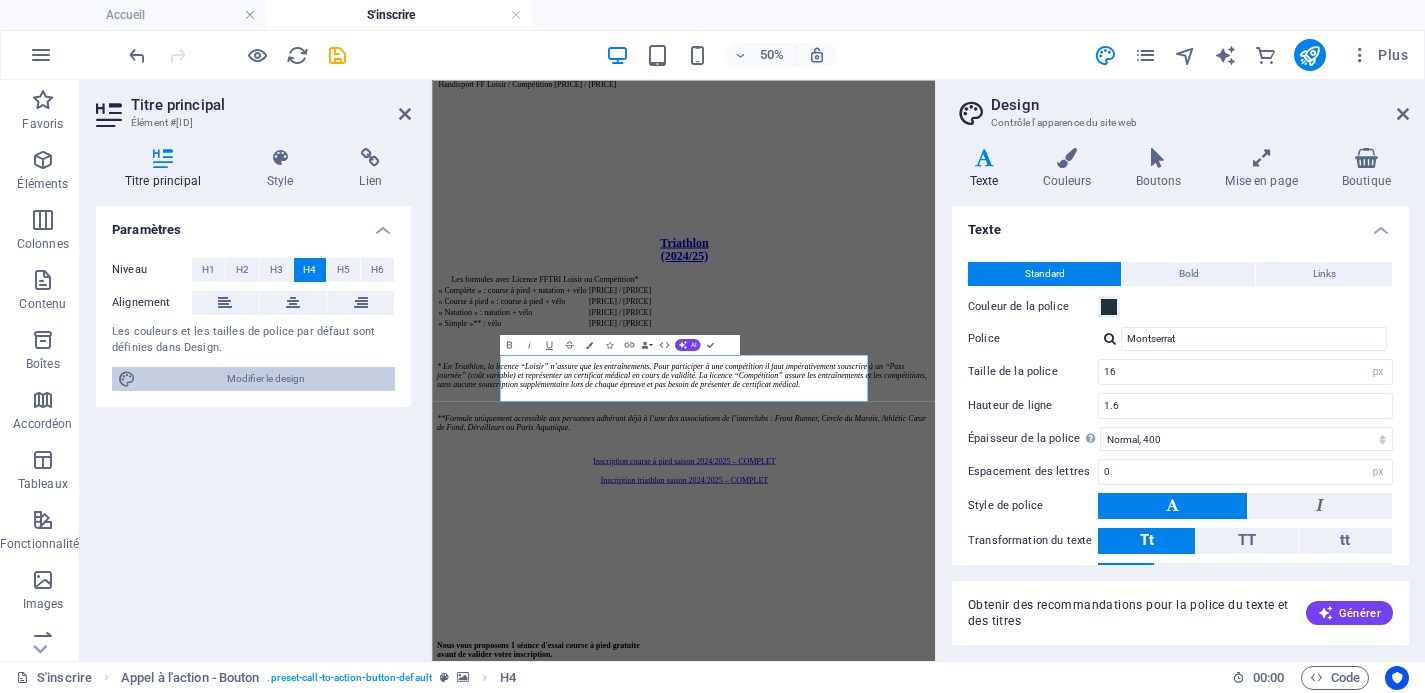 scroll, scrollTop: 1305, scrollLeft: 0, axis: vertical 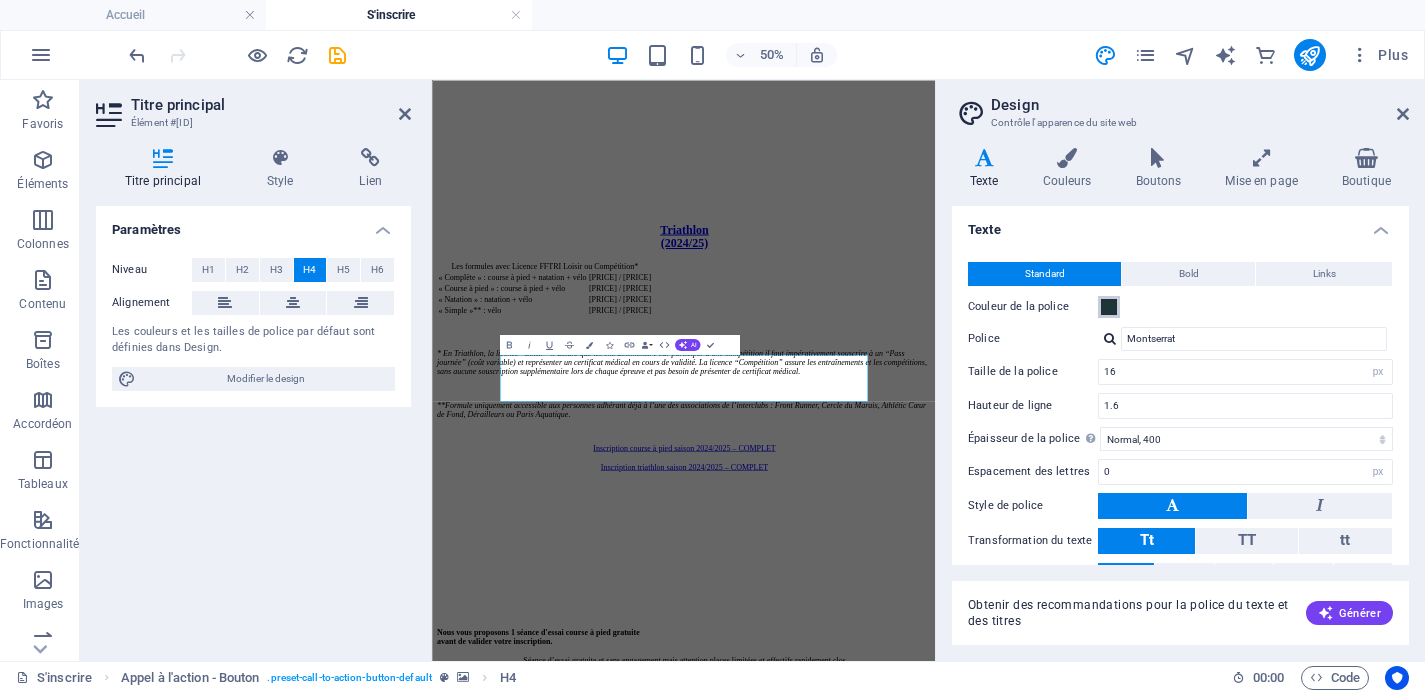 click at bounding box center (1109, 307) 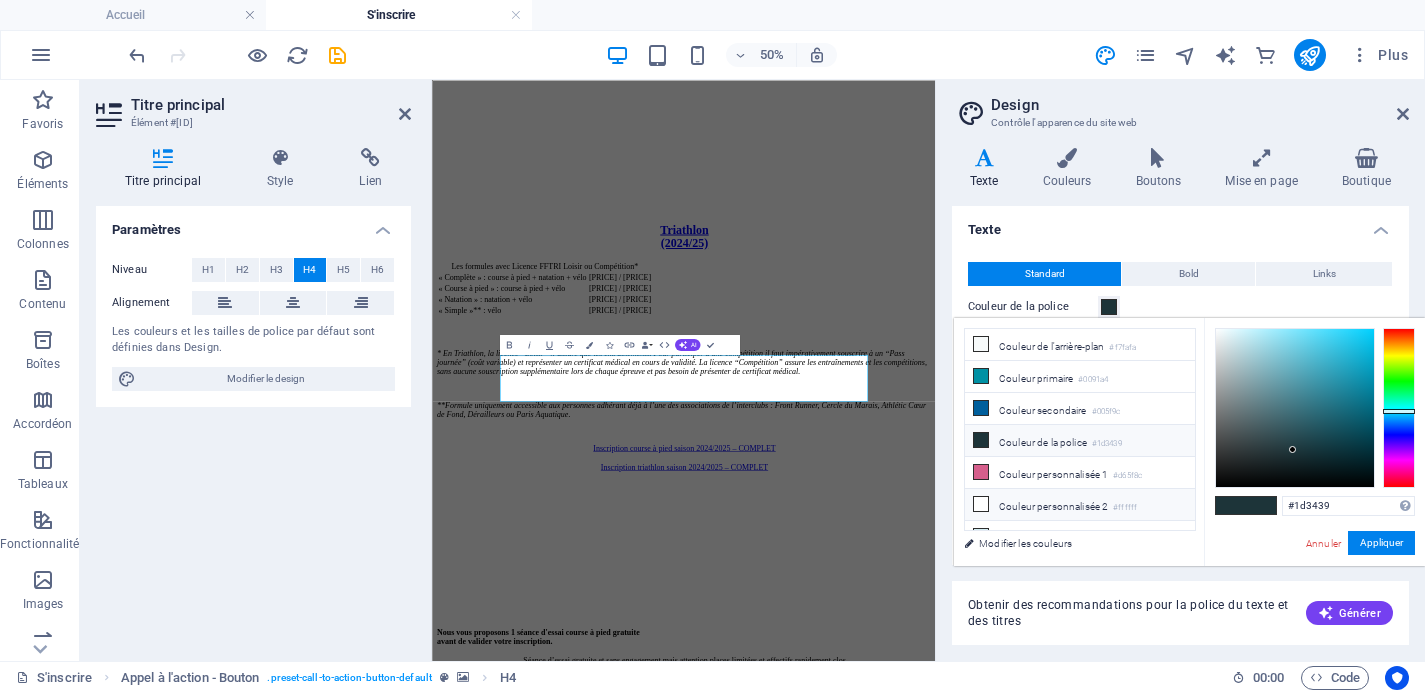 click on "Couleur personnalisée 2
[COLOR]" at bounding box center (1080, 505) 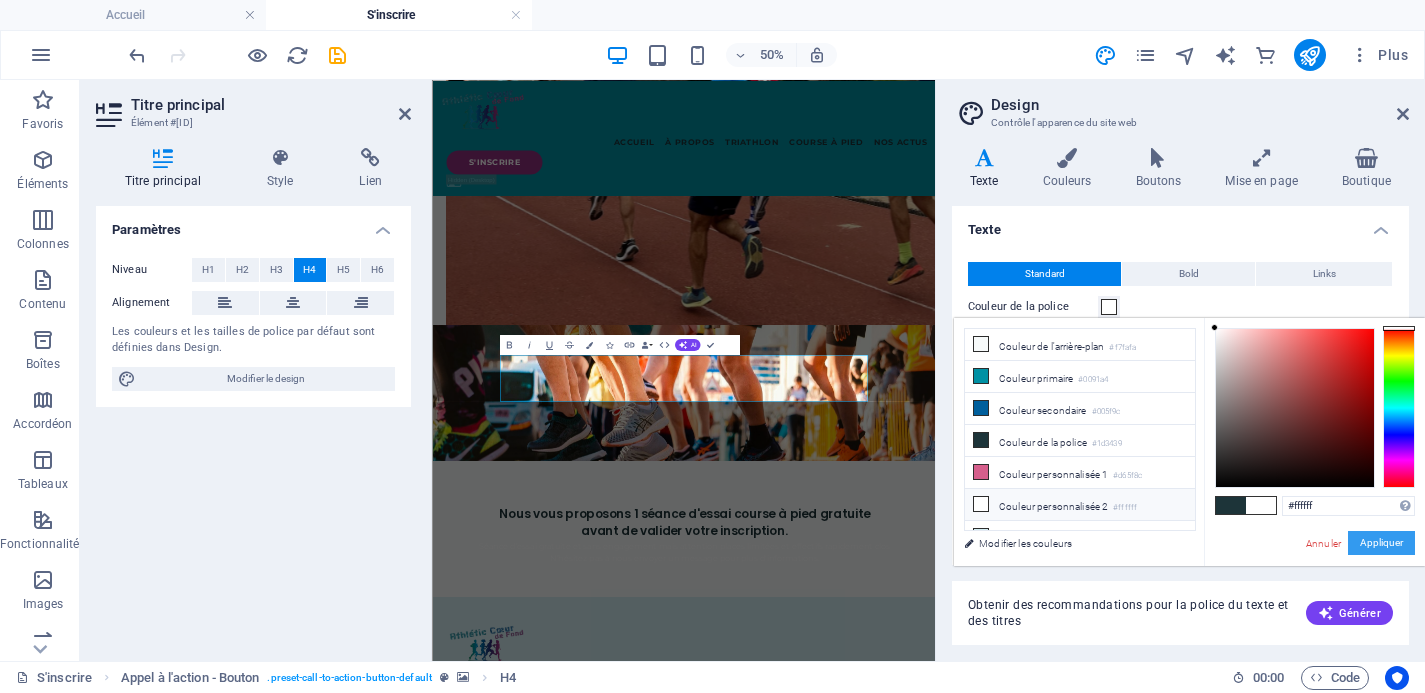 click on "Appliquer" at bounding box center [1381, 543] 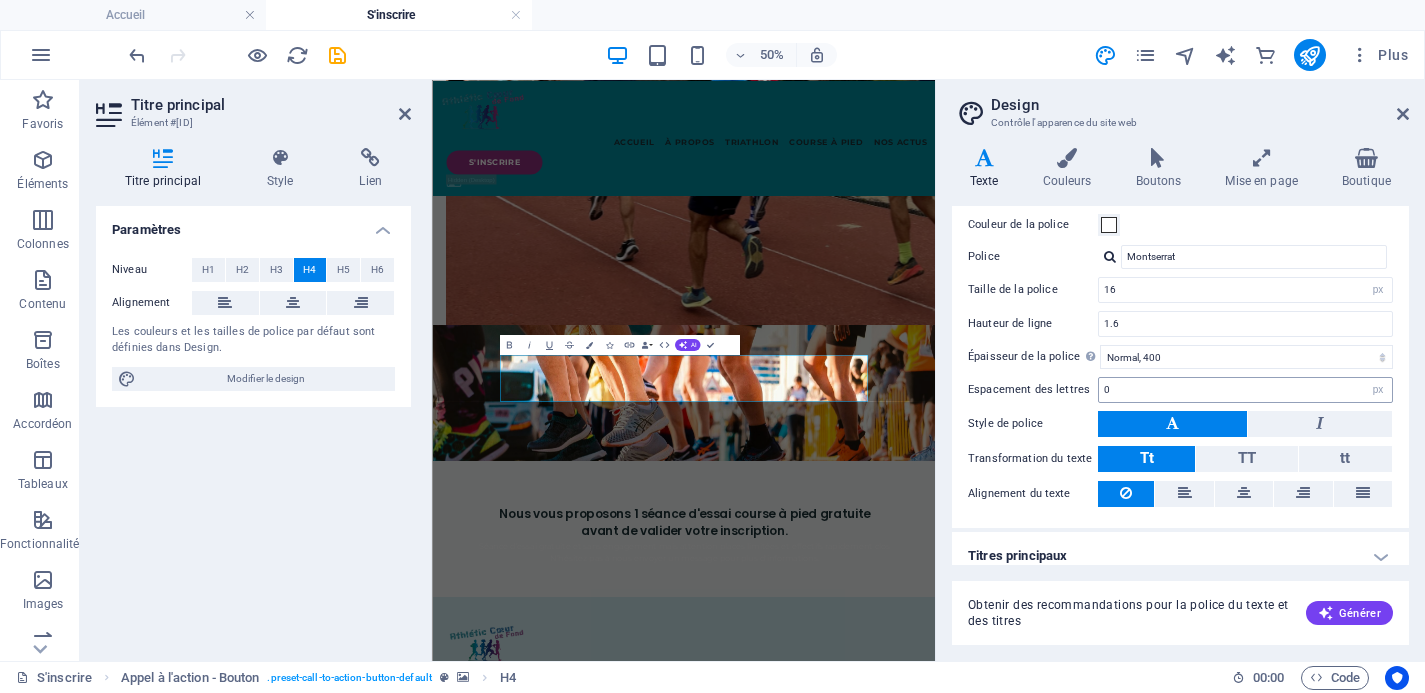 scroll, scrollTop: 95, scrollLeft: 0, axis: vertical 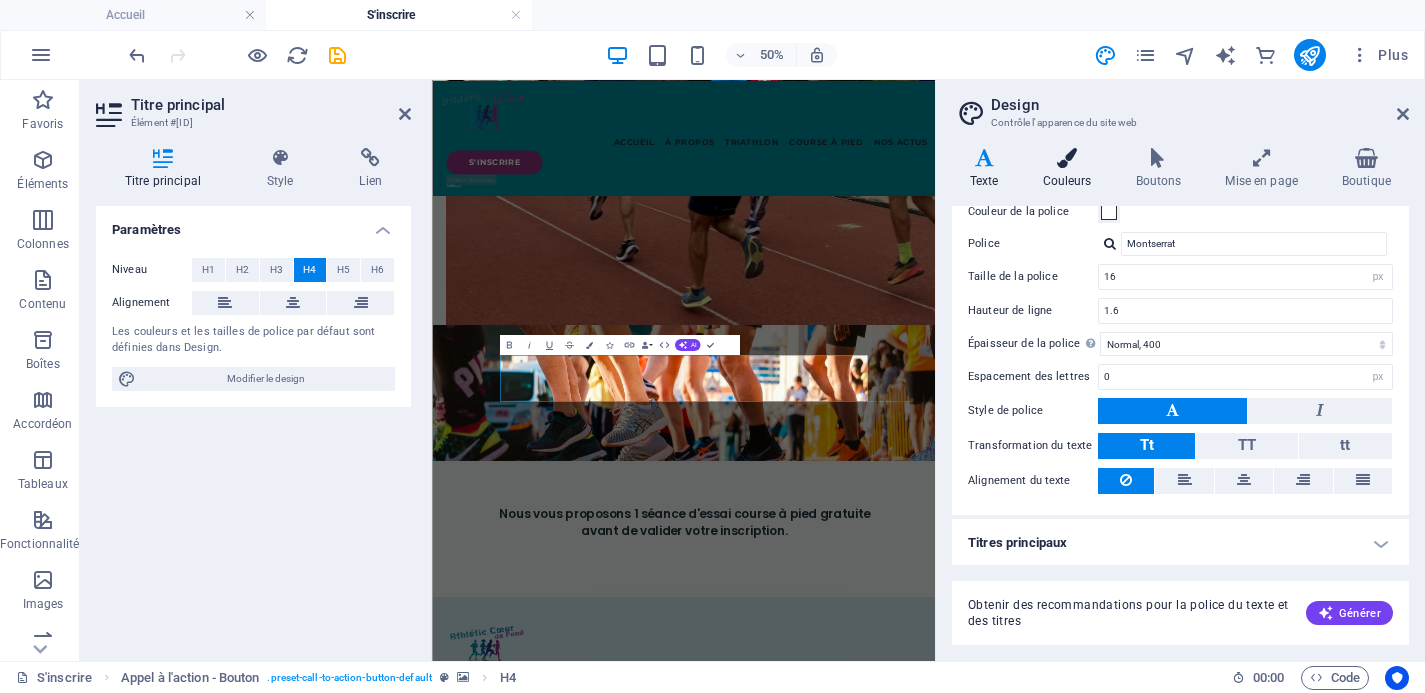 click at bounding box center [1067, 158] 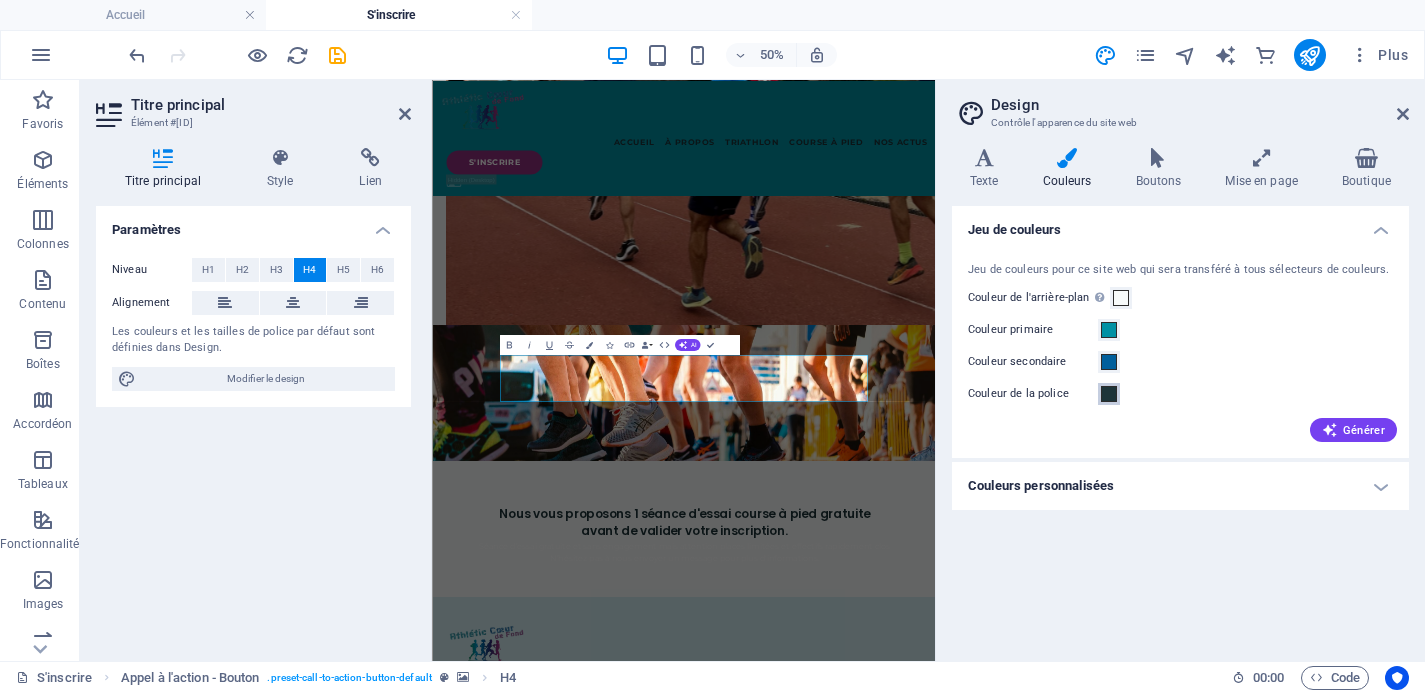 click at bounding box center (1109, 394) 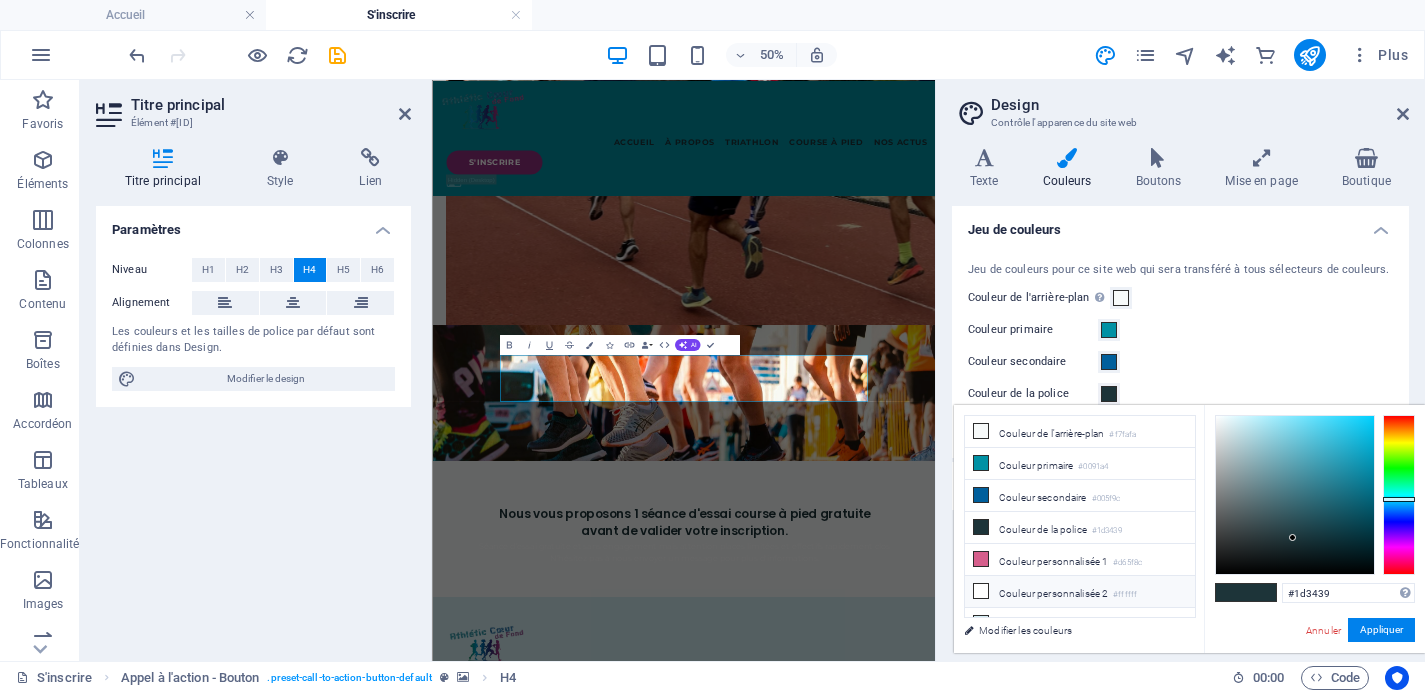 click on "Couleur personnalisée 2
[COLOR]" at bounding box center (1080, 592) 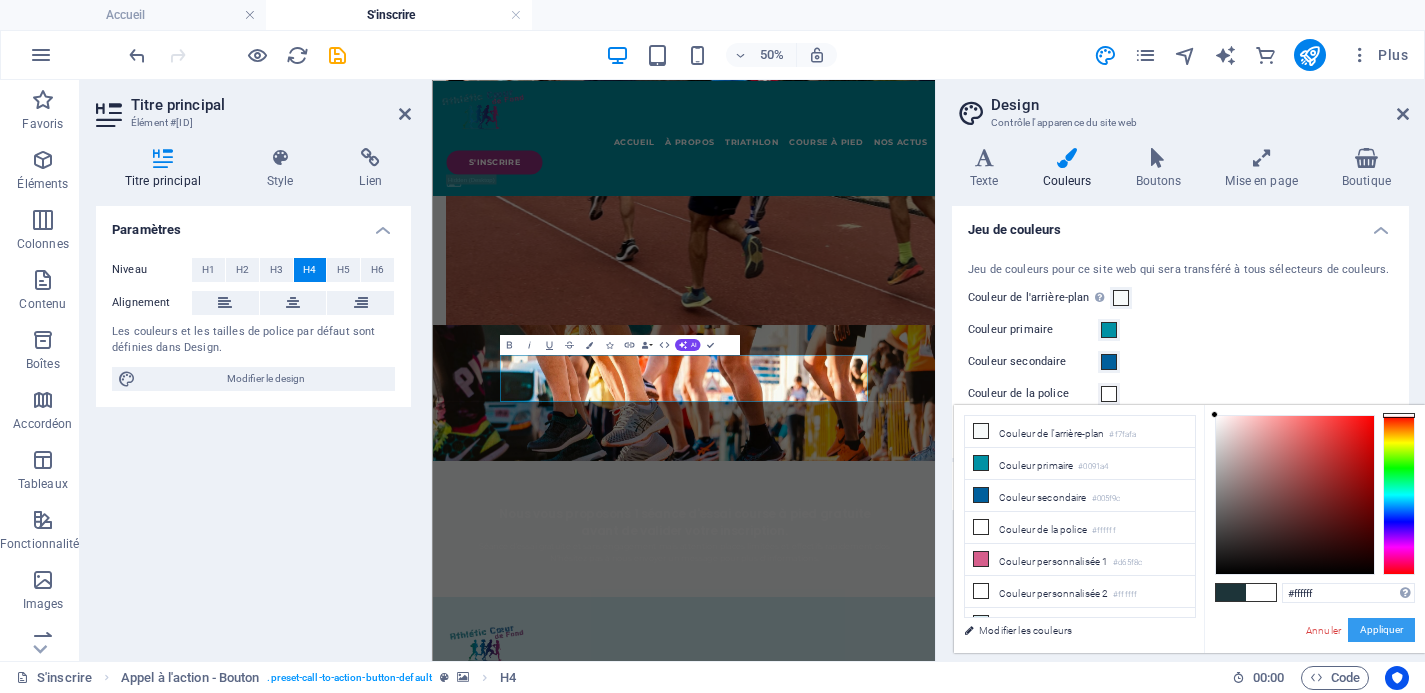 click on "Appliquer" at bounding box center (1381, 630) 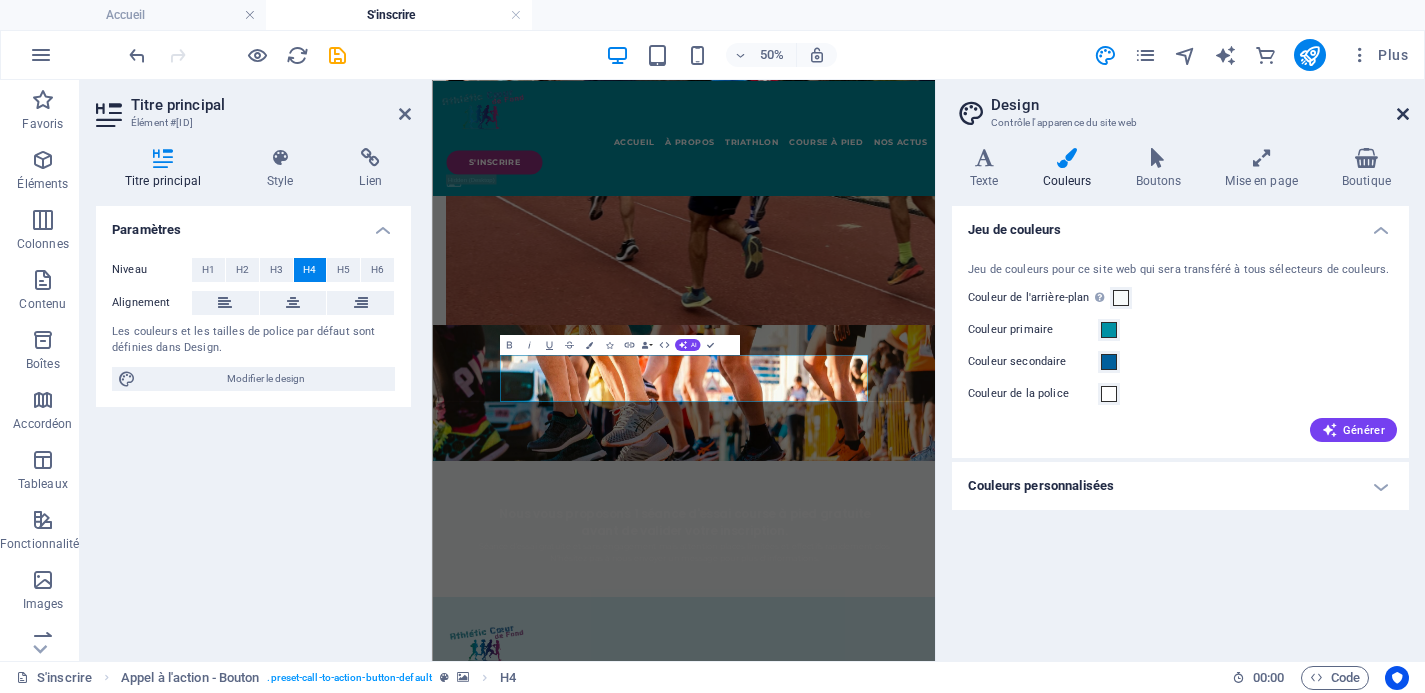 click at bounding box center (1403, 114) 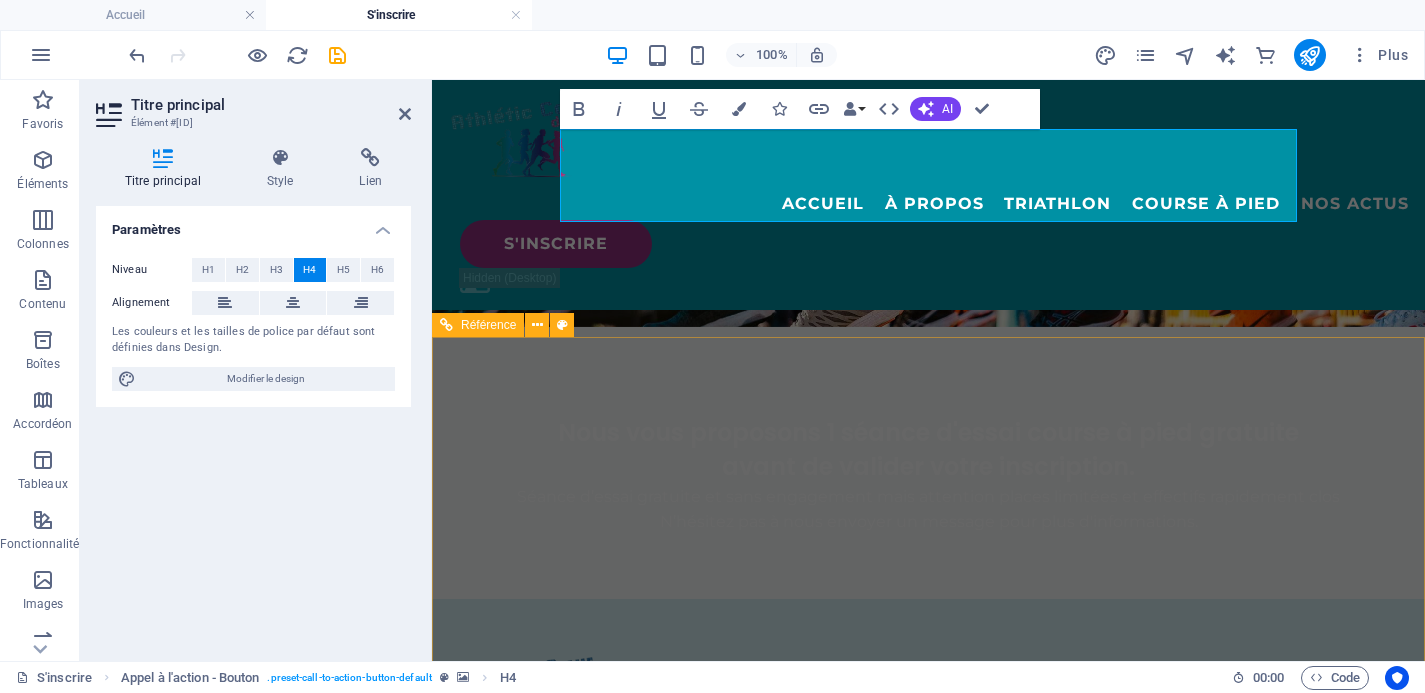 scroll, scrollTop: 1824, scrollLeft: 0, axis: vertical 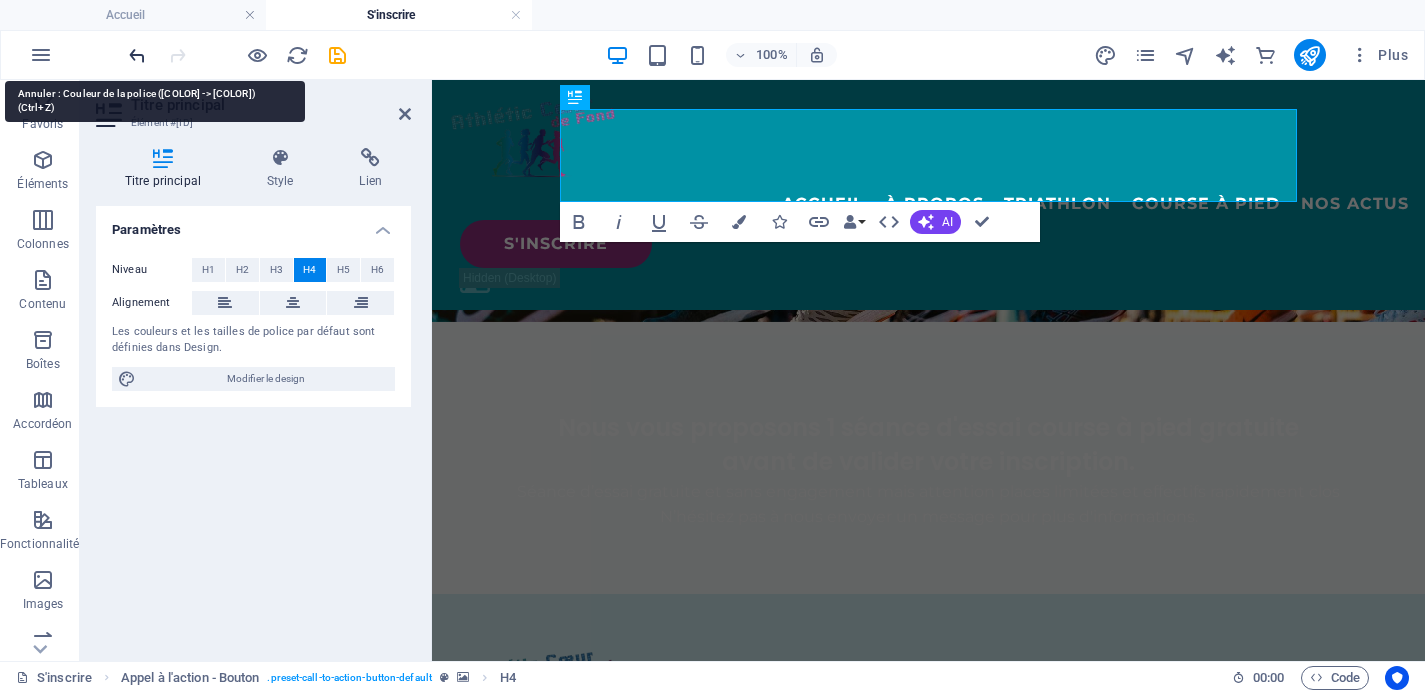 click at bounding box center (137, 55) 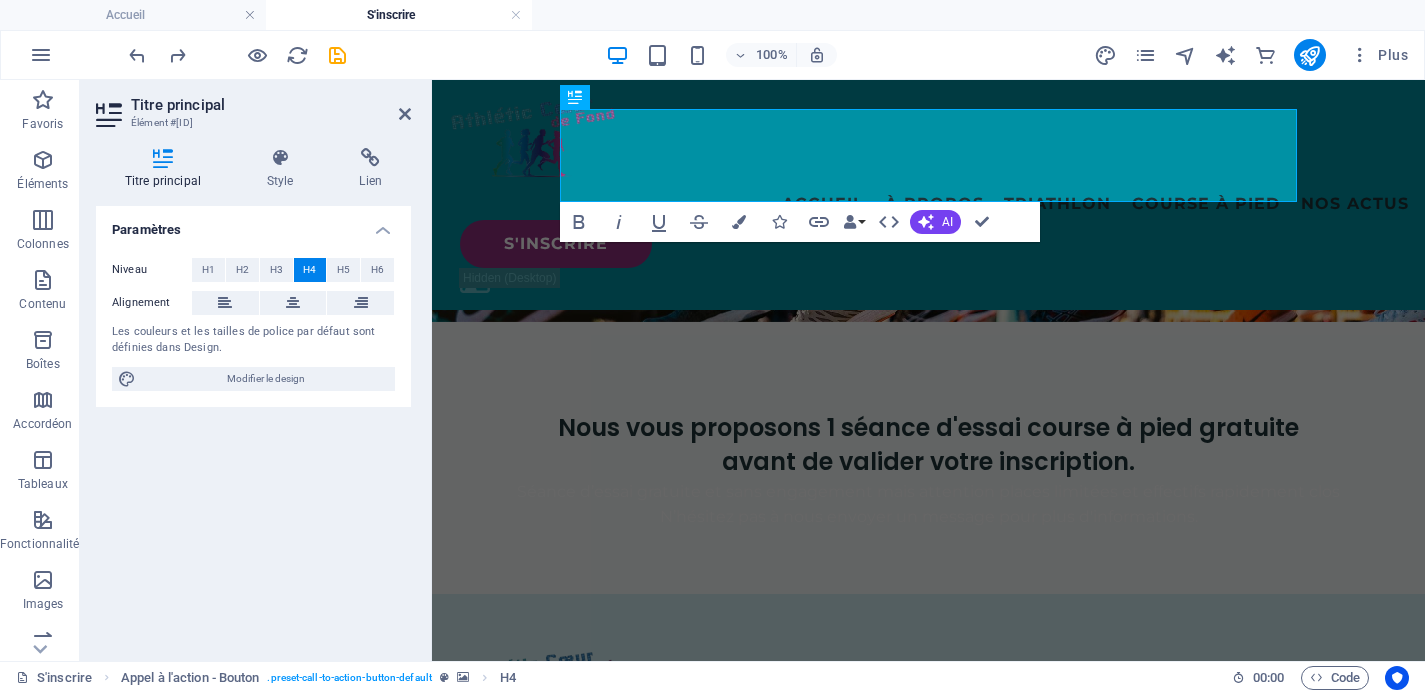 click on "100% Plus" at bounding box center (770, 55) 